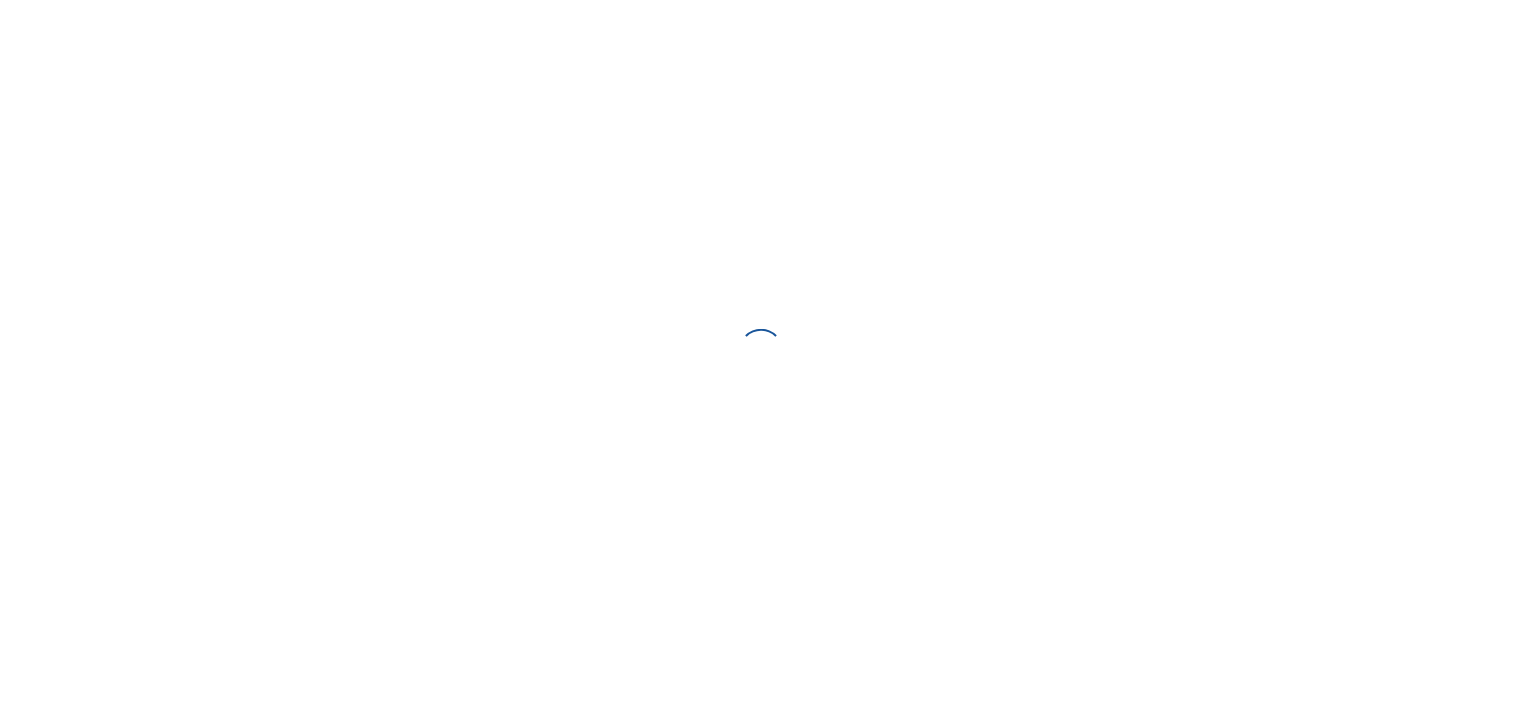 scroll, scrollTop: 0, scrollLeft: 0, axis: both 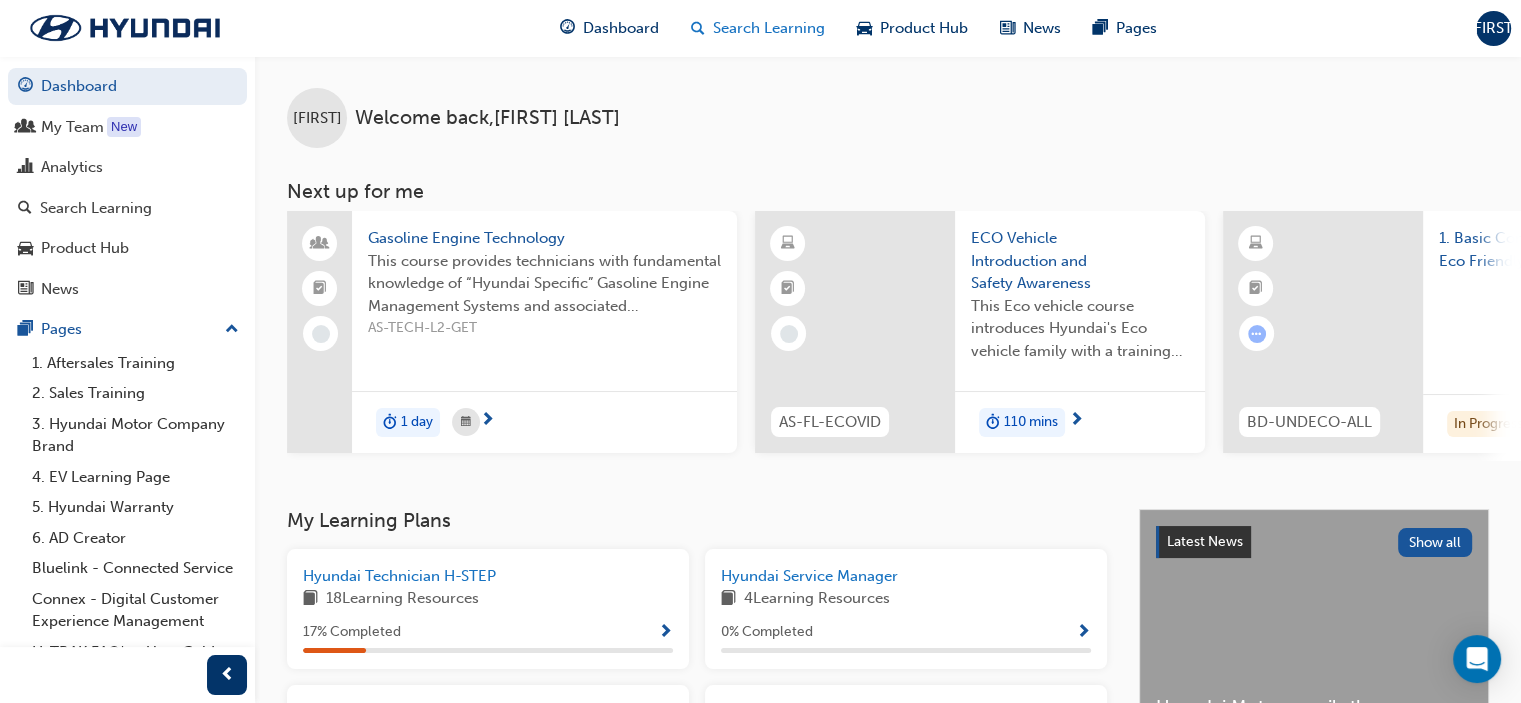 click on "Search Learning" at bounding box center (769, 28) 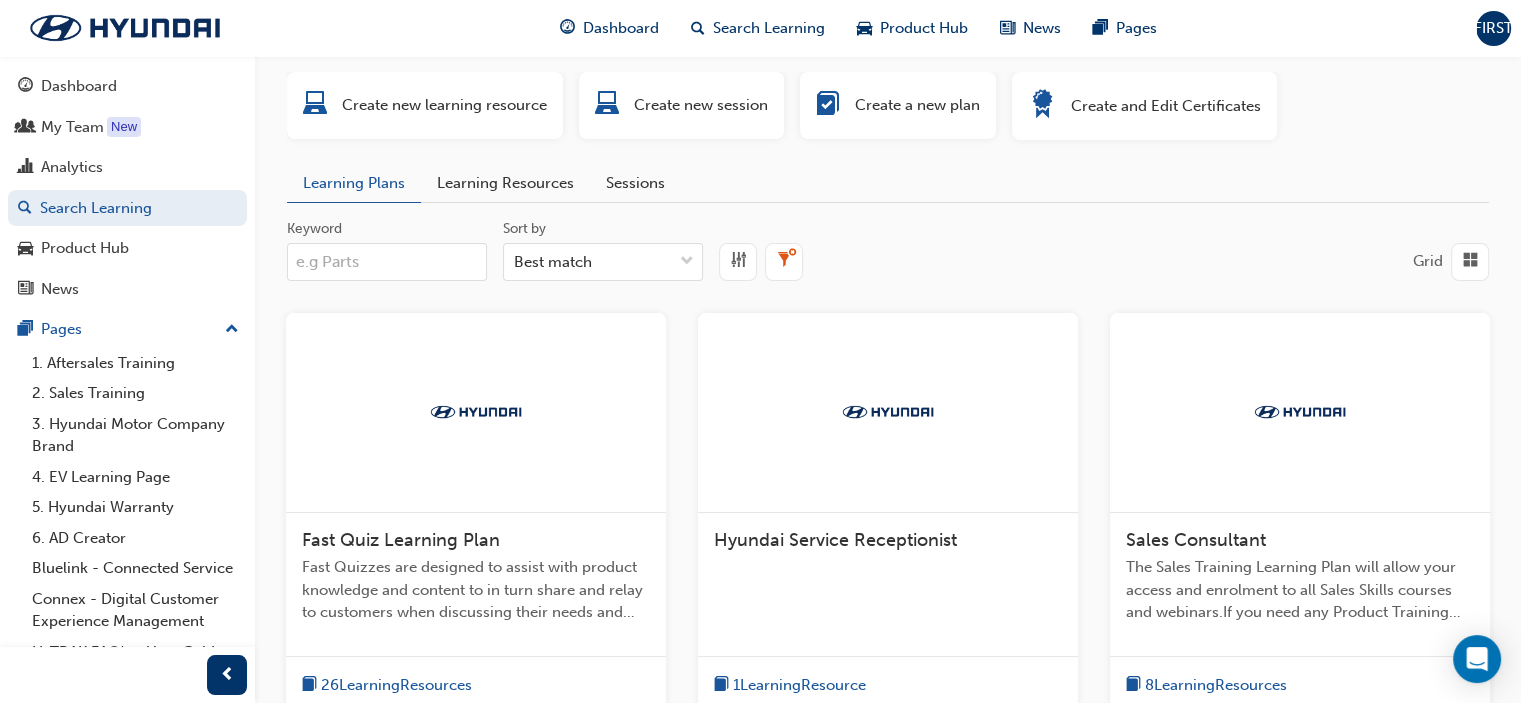 click on "Learning Resources" at bounding box center (505, 183) 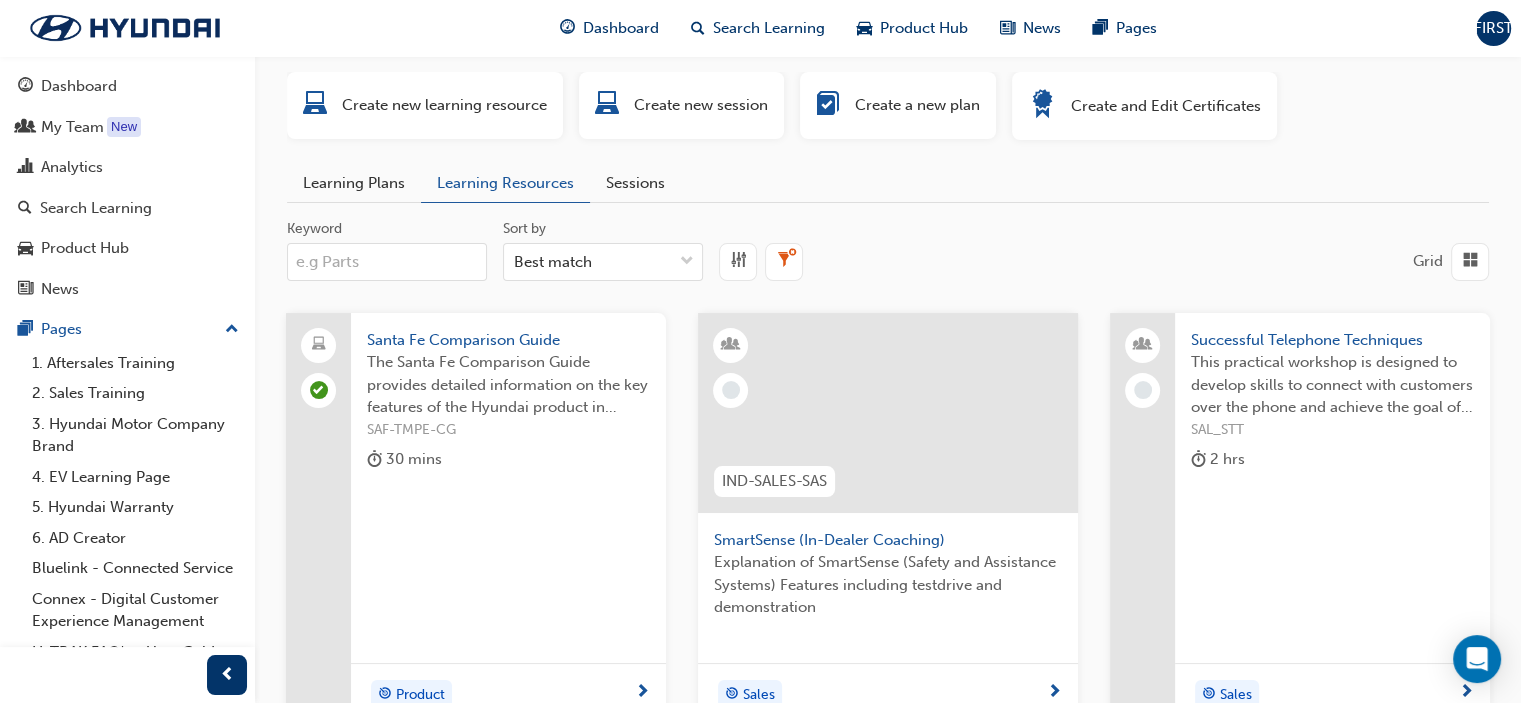 click on "Keyword" at bounding box center [387, 262] 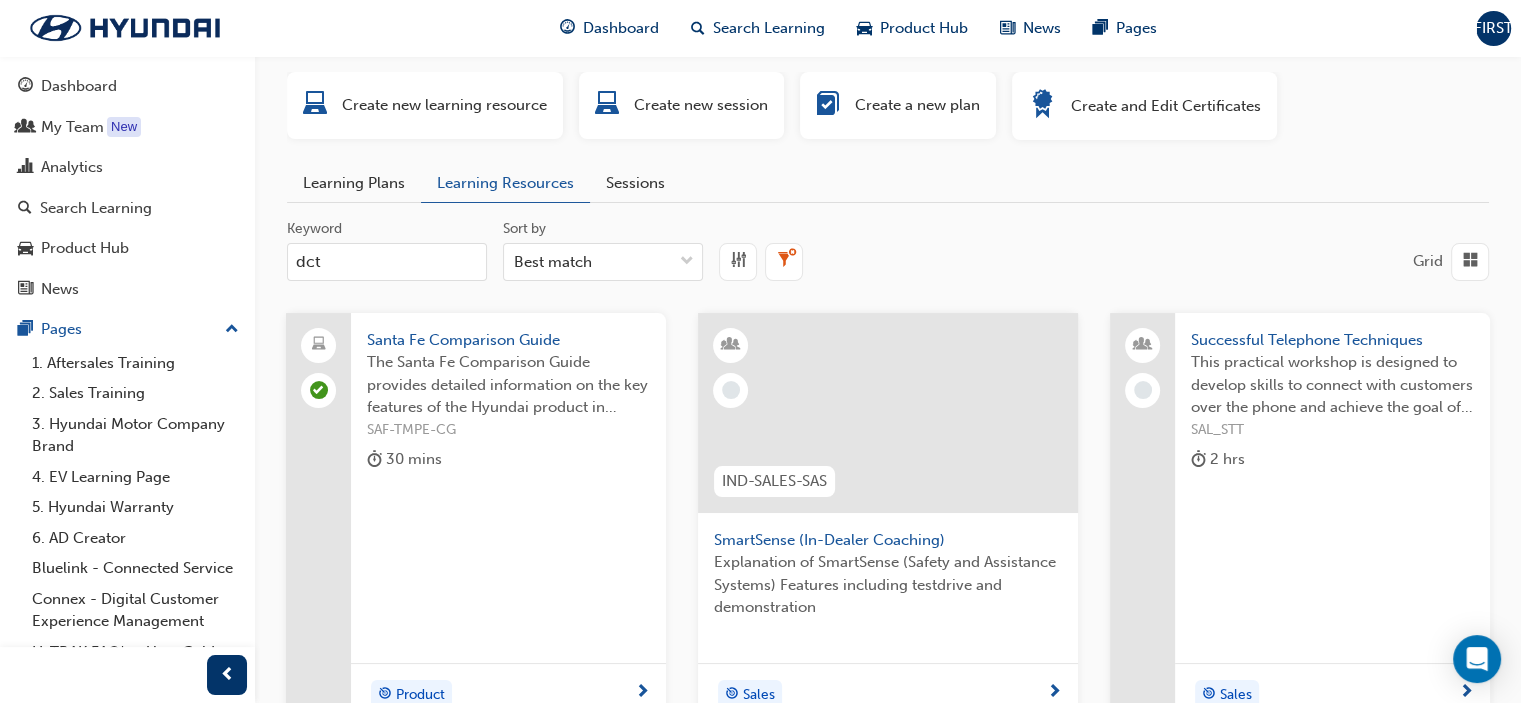 type on "dct" 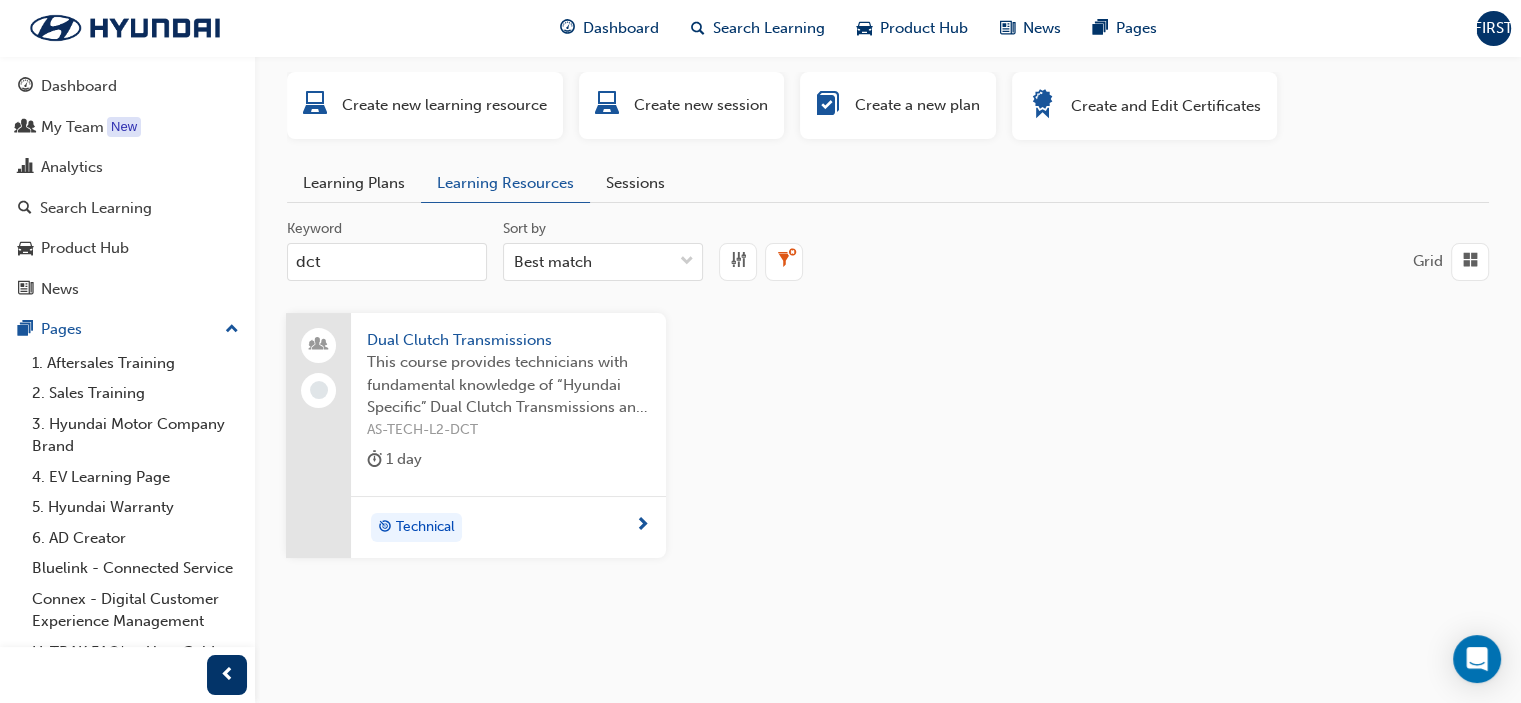 click on "Dual Clutch Transmissions This course provides technicians with fundamental knowledge of “Hyundai Specific” Dual Clutch Transmissions and associated components, essential in developing their skills in service, diagnosis and repair. AS-TECH-L2-DCT   1 day Technical" at bounding box center (888, 452) 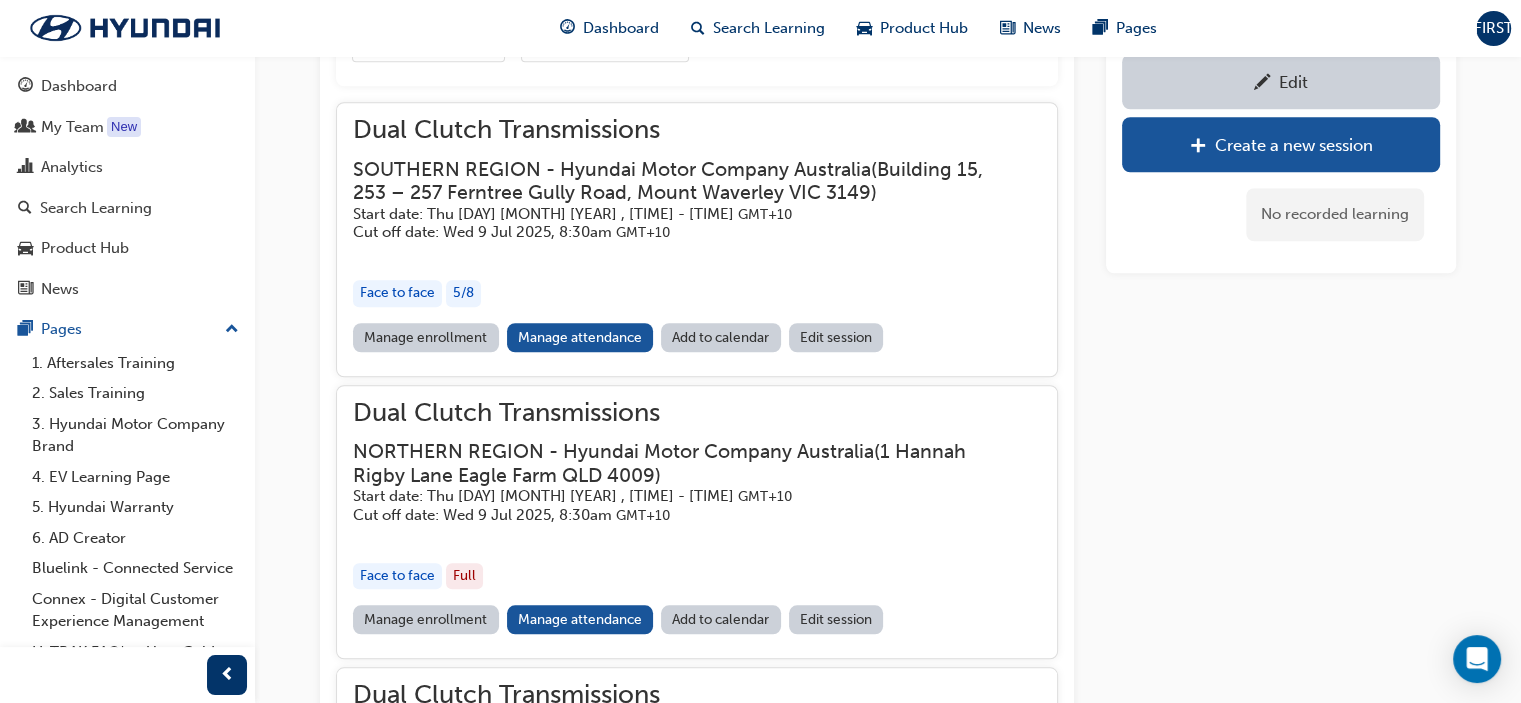 scroll, scrollTop: 1564, scrollLeft: 0, axis: vertical 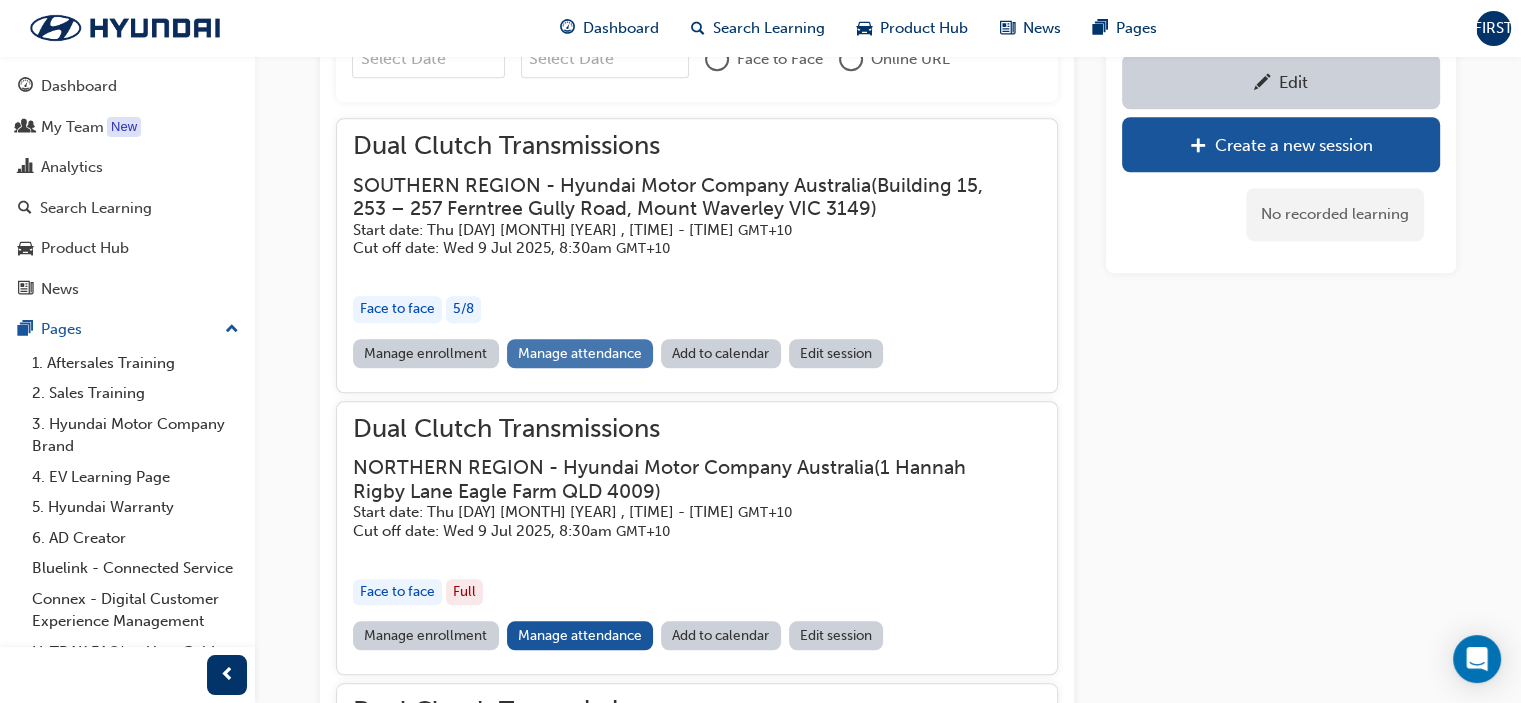 click on "Manage attendance" at bounding box center (580, 353) 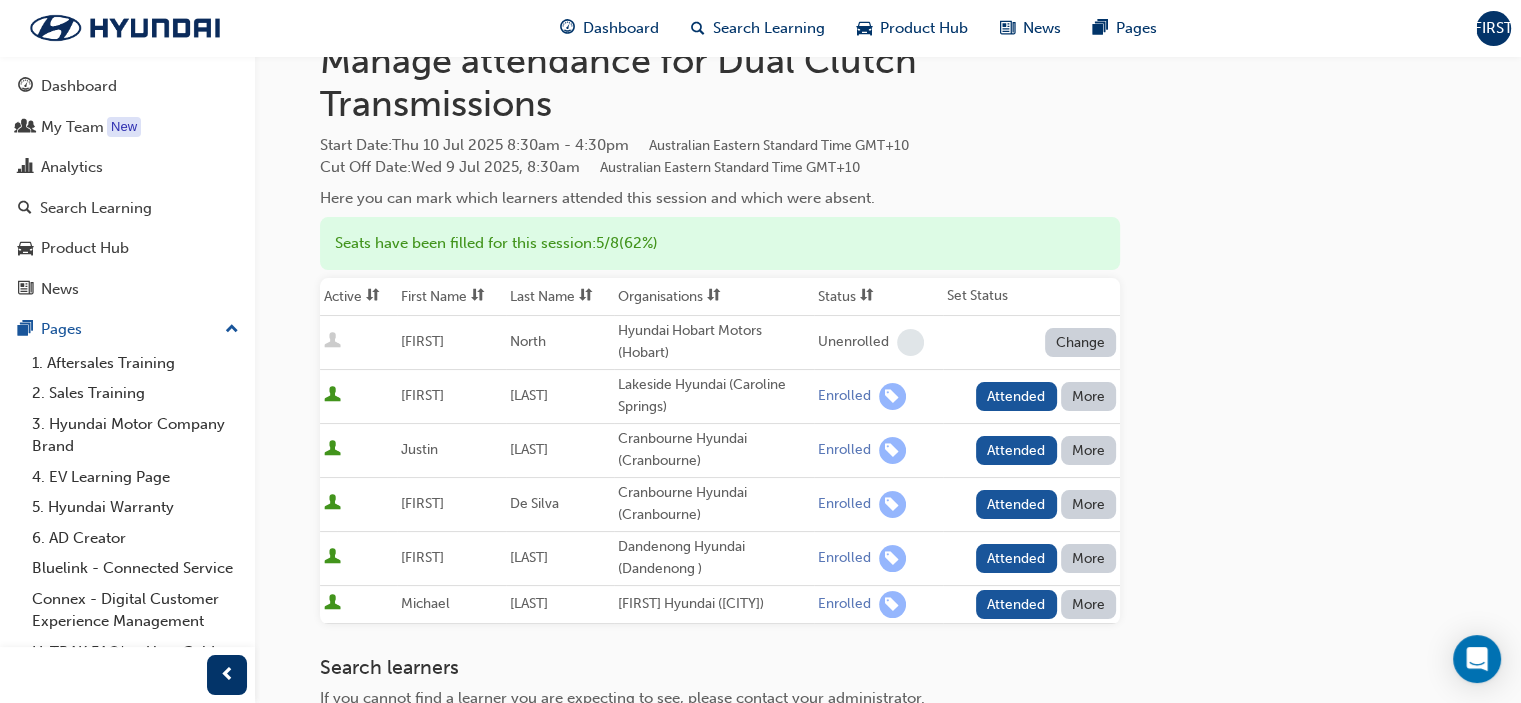 scroll, scrollTop: 200, scrollLeft: 0, axis: vertical 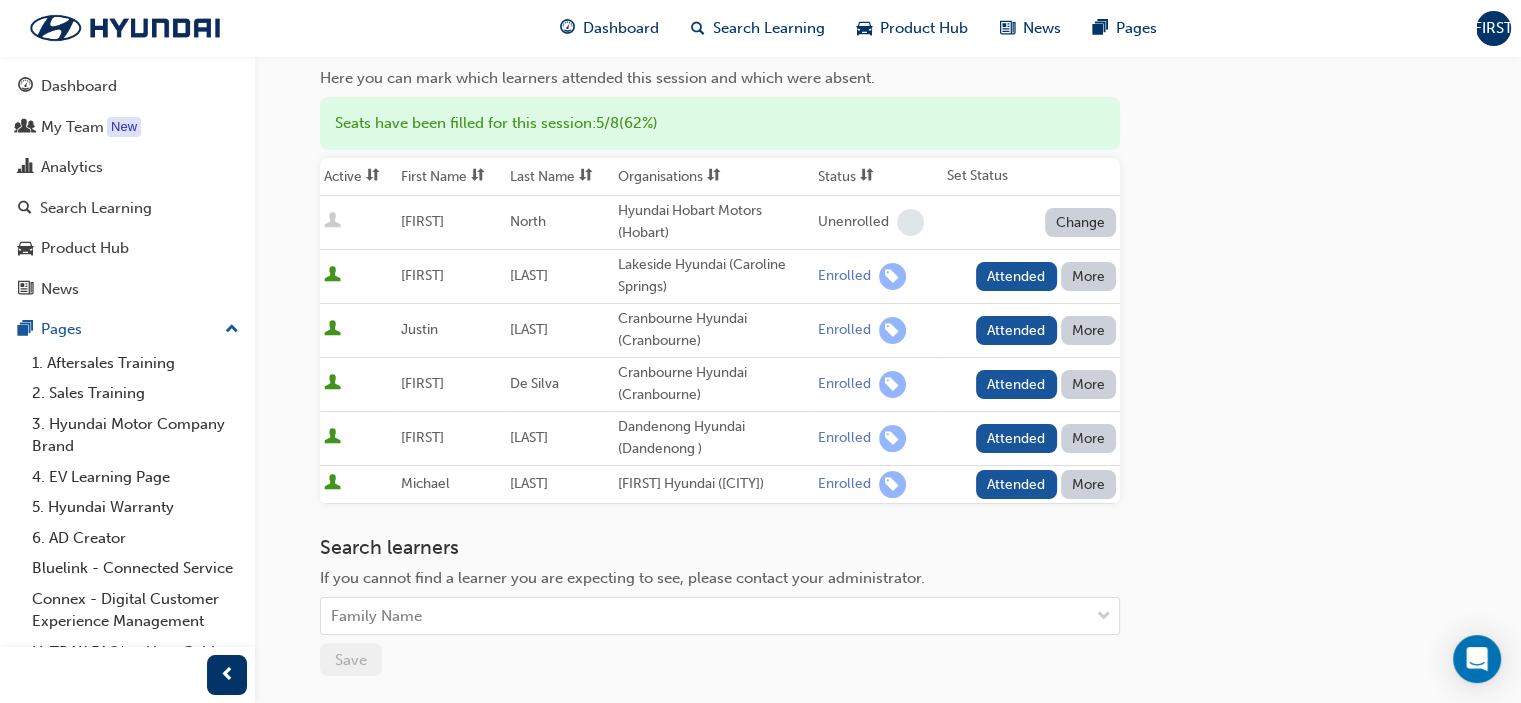 click on "Attended" at bounding box center [1016, 276] 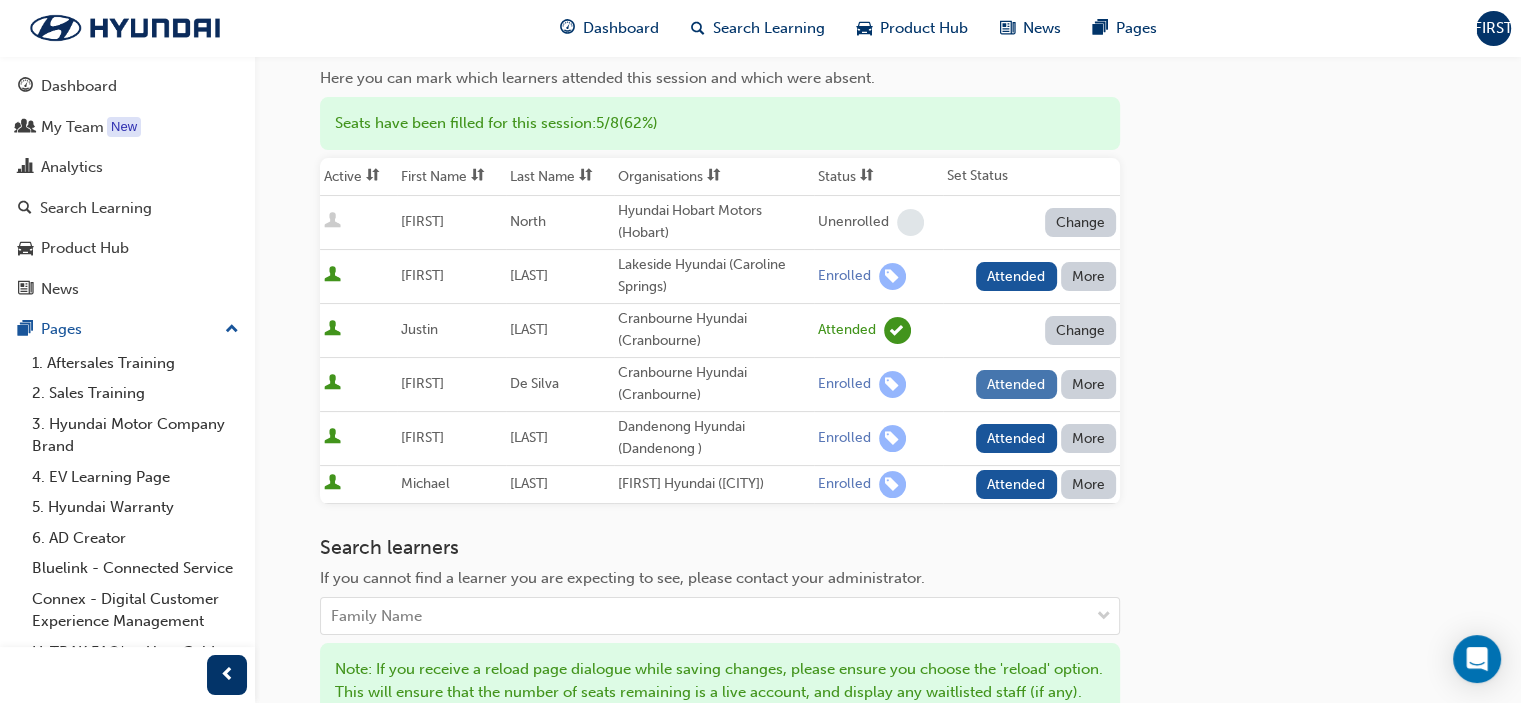 click on "Attended" at bounding box center (1016, 276) 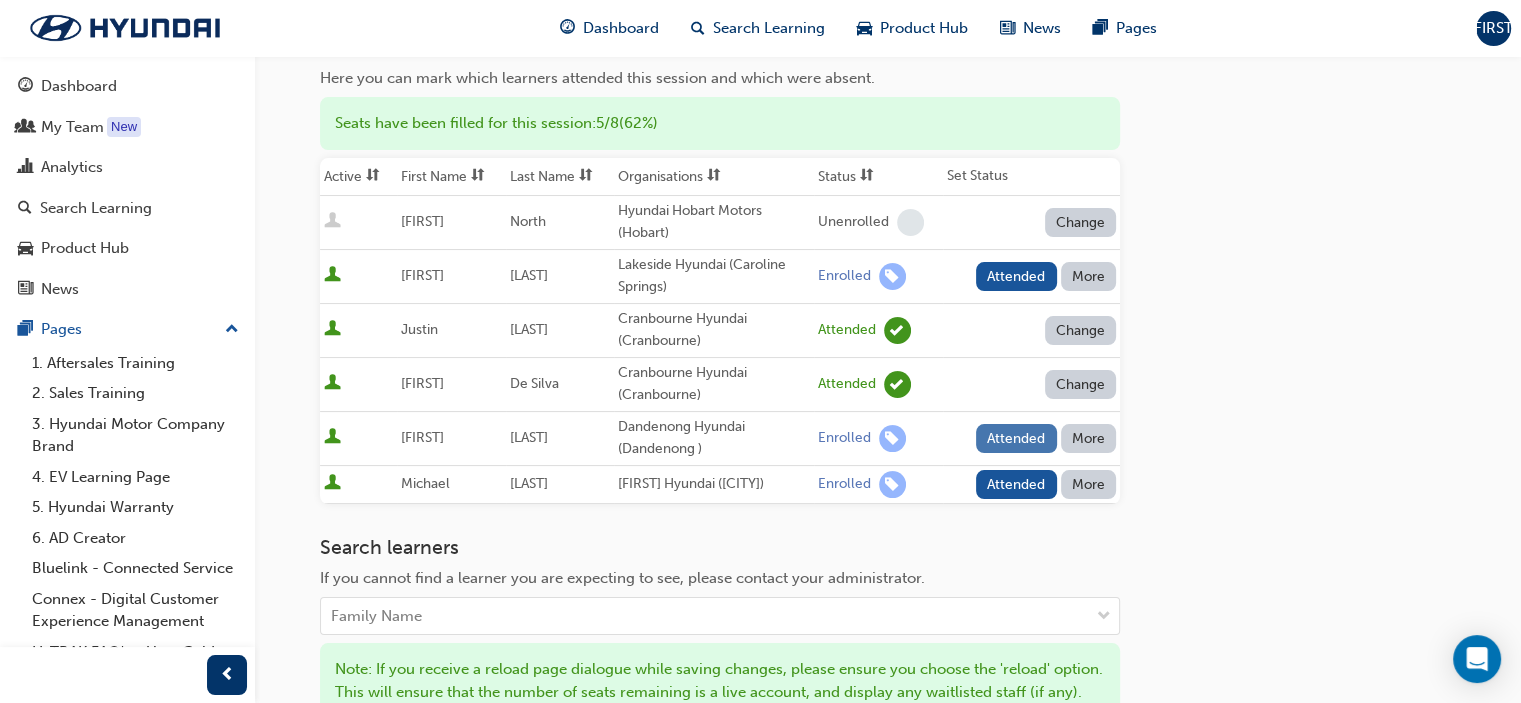 click on "Attended" at bounding box center (1016, 276) 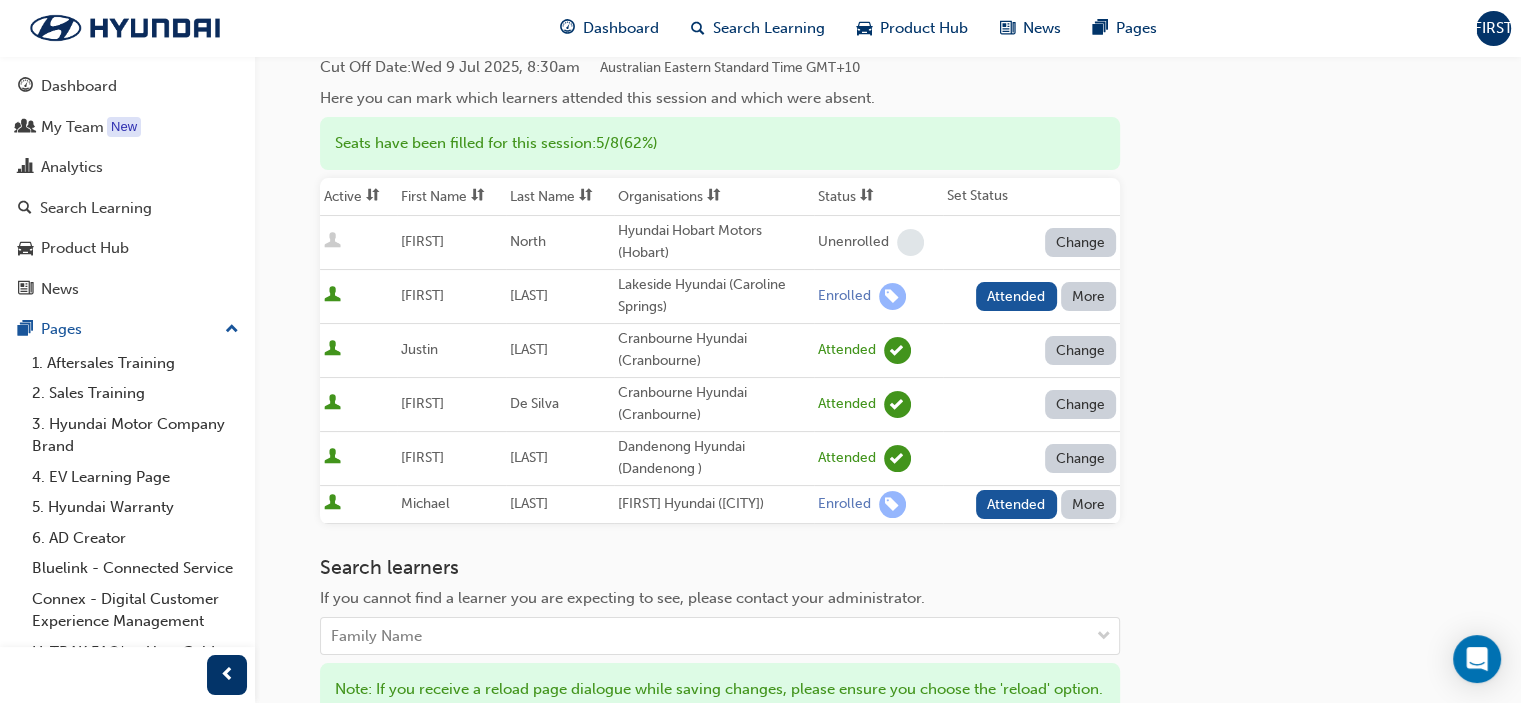 scroll, scrollTop: 300, scrollLeft: 0, axis: vertical 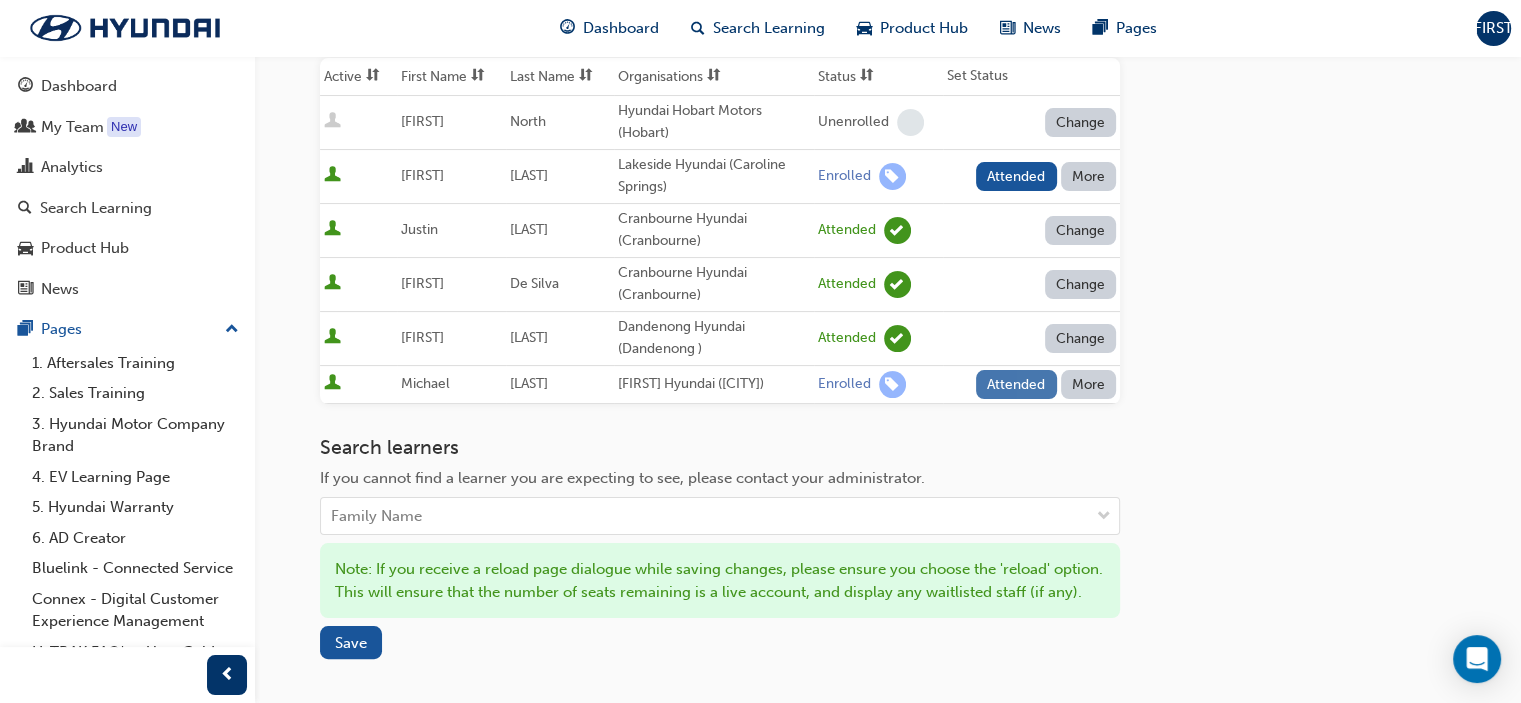 click on "Attended" at bounding box center [1016, 176] 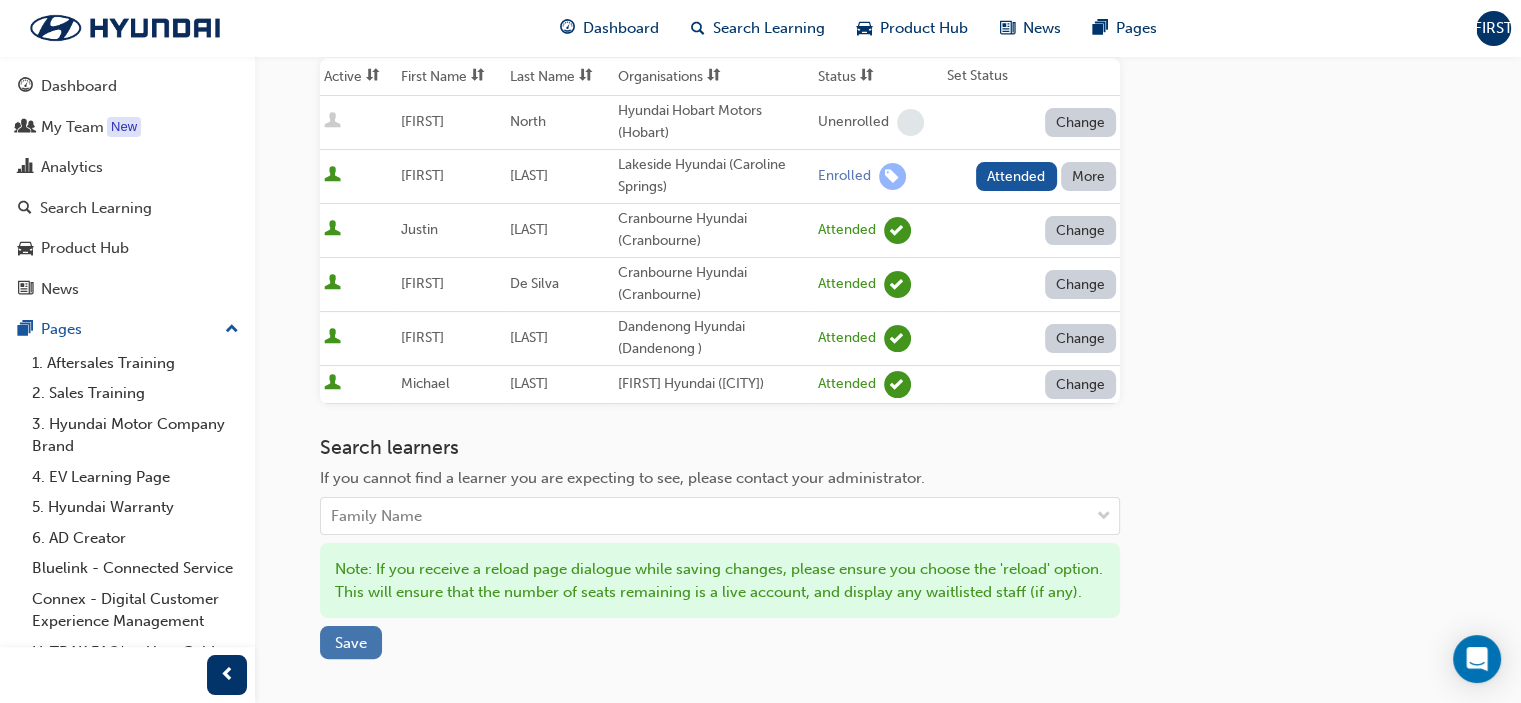 click on "Save" at bounding box center (351, 643) 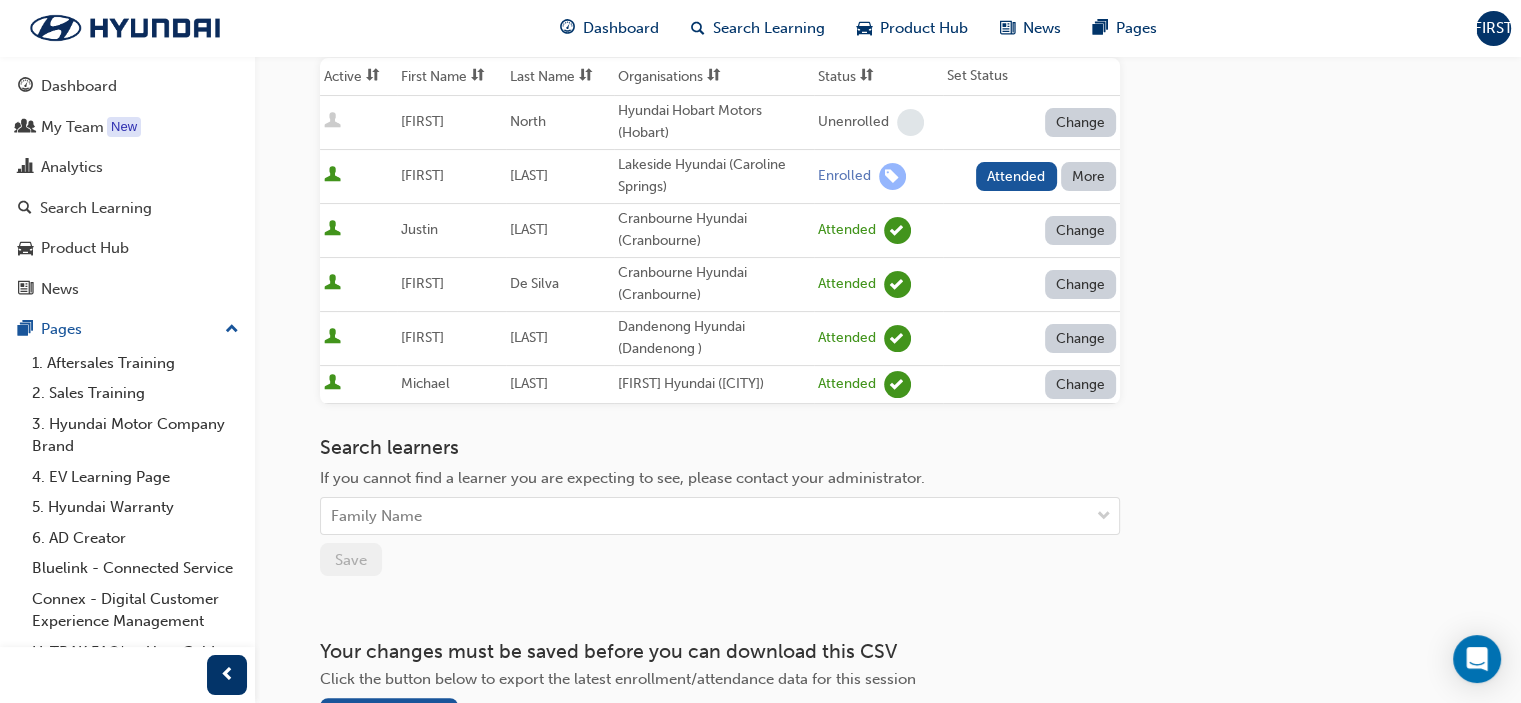 scroll, scrollTop: 200, scrollLeft: 0, axis: vertical 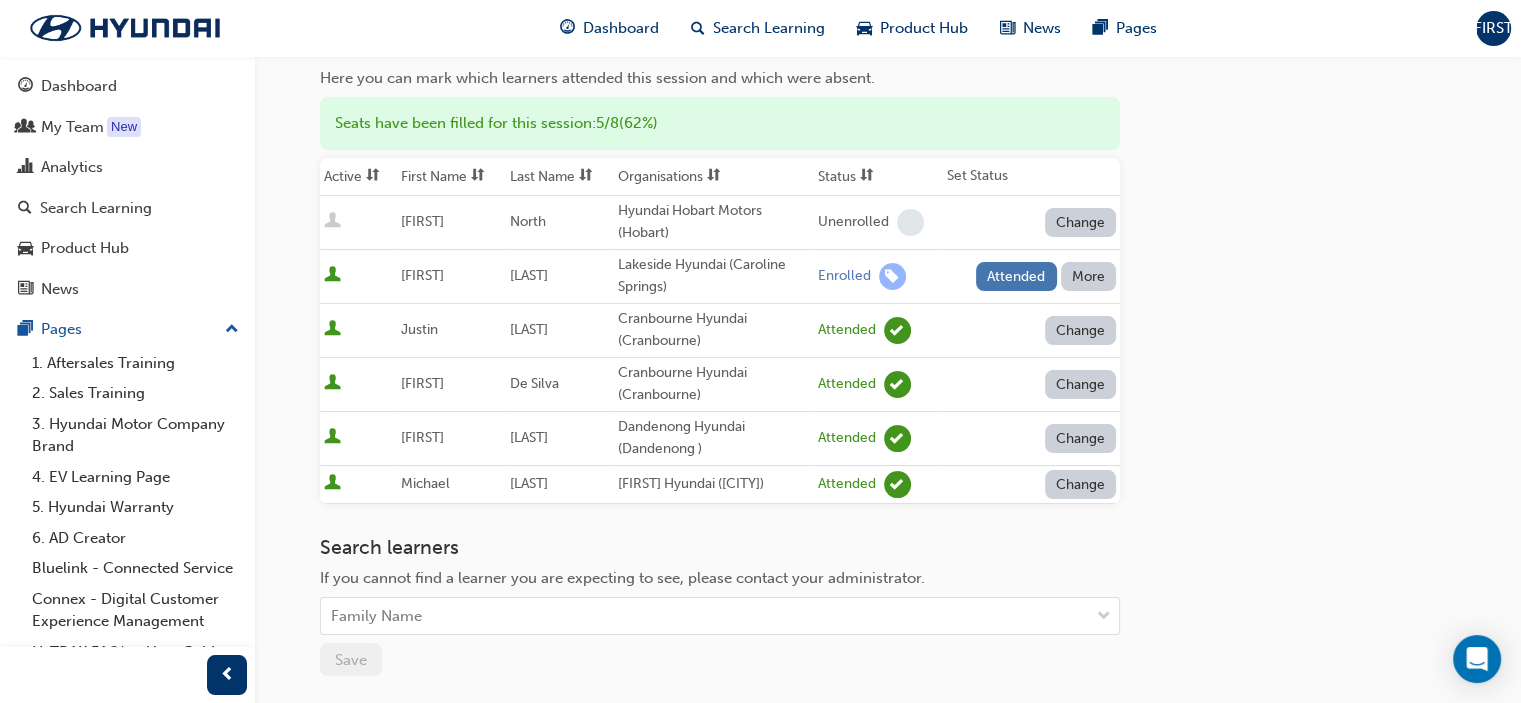 click on "Attended" at bounding box center [1016, 276] 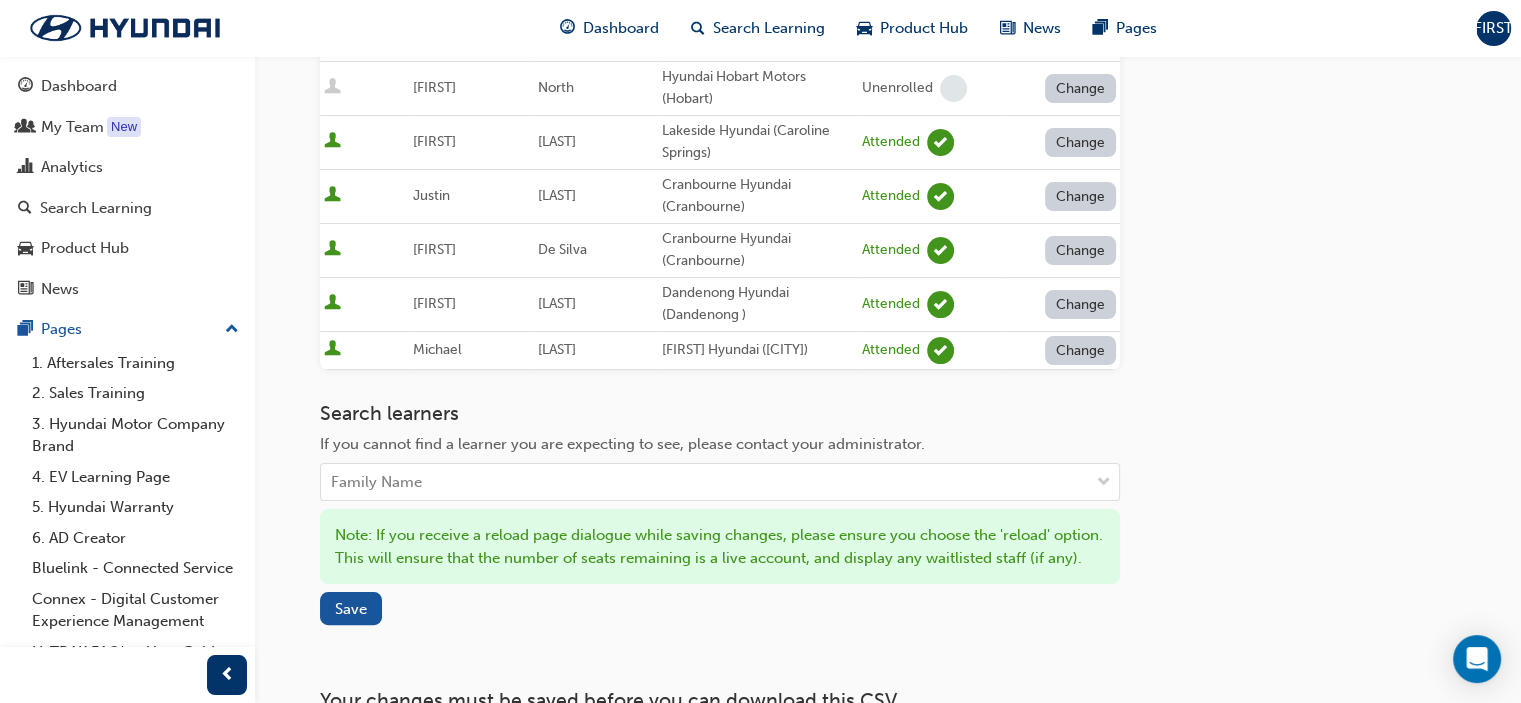scroll, scrollTop: 300, scrollLeft: 0, axis: vertical 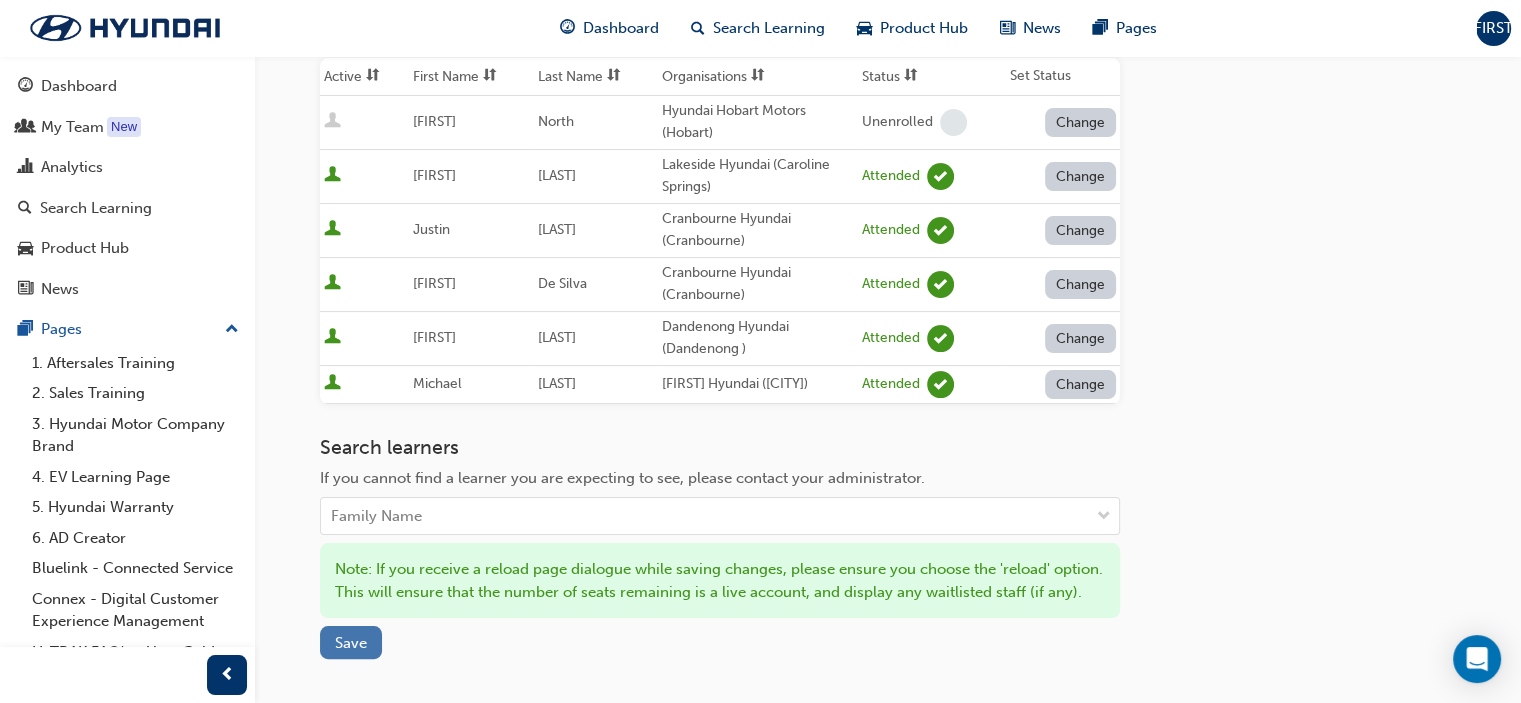 click on "Save" at bounding box center (351, 642) 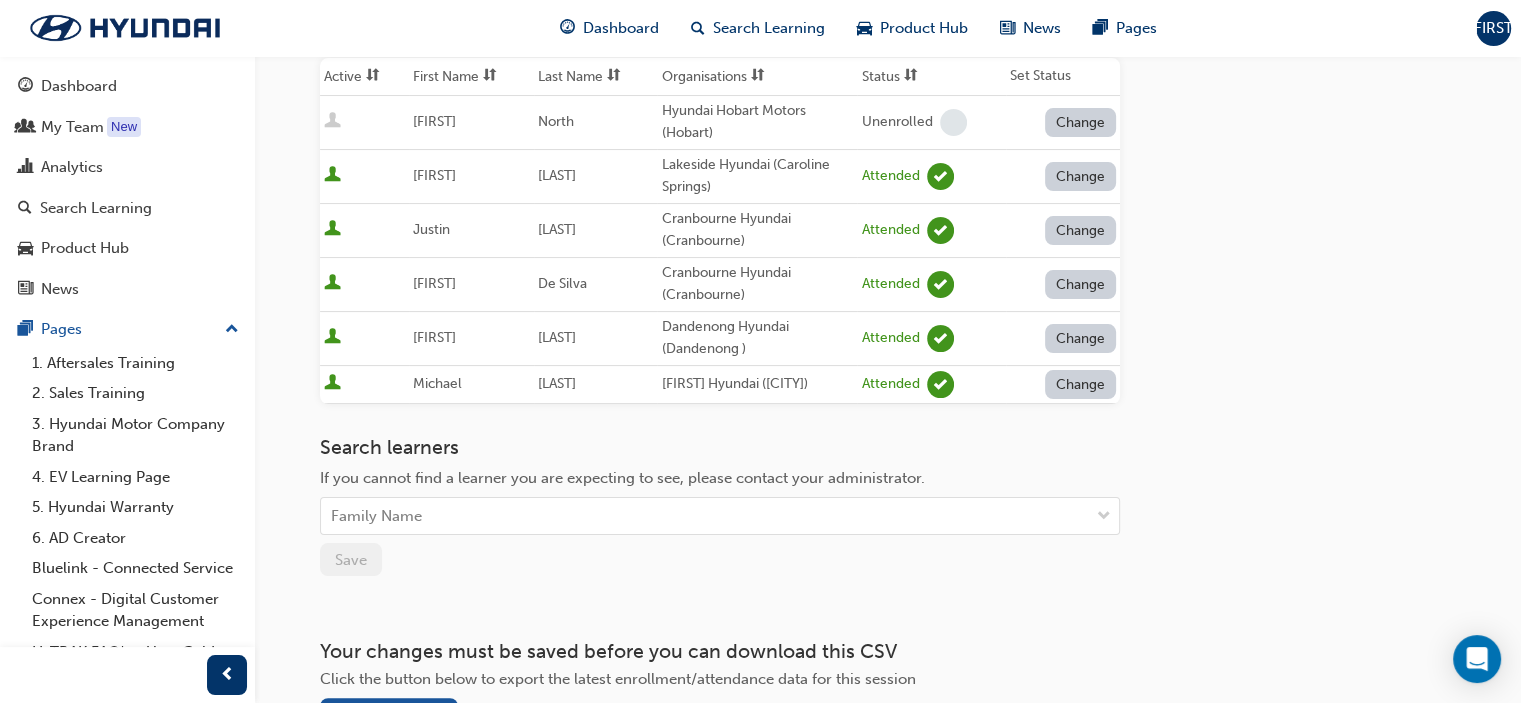 scroll, scrollTop: 200, scrollLeft: 0, axis: vertical 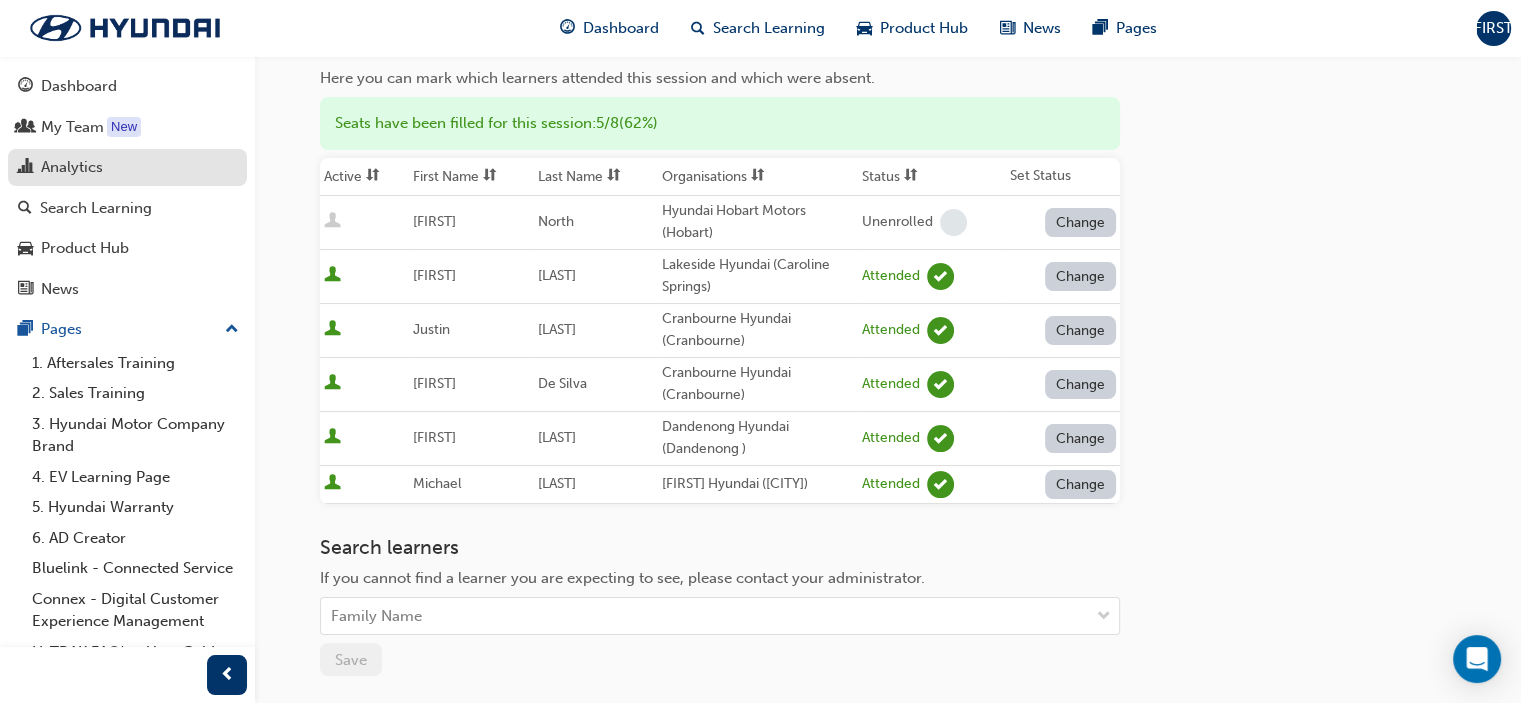 click on "Analytics" at bounding box center (72, 167) 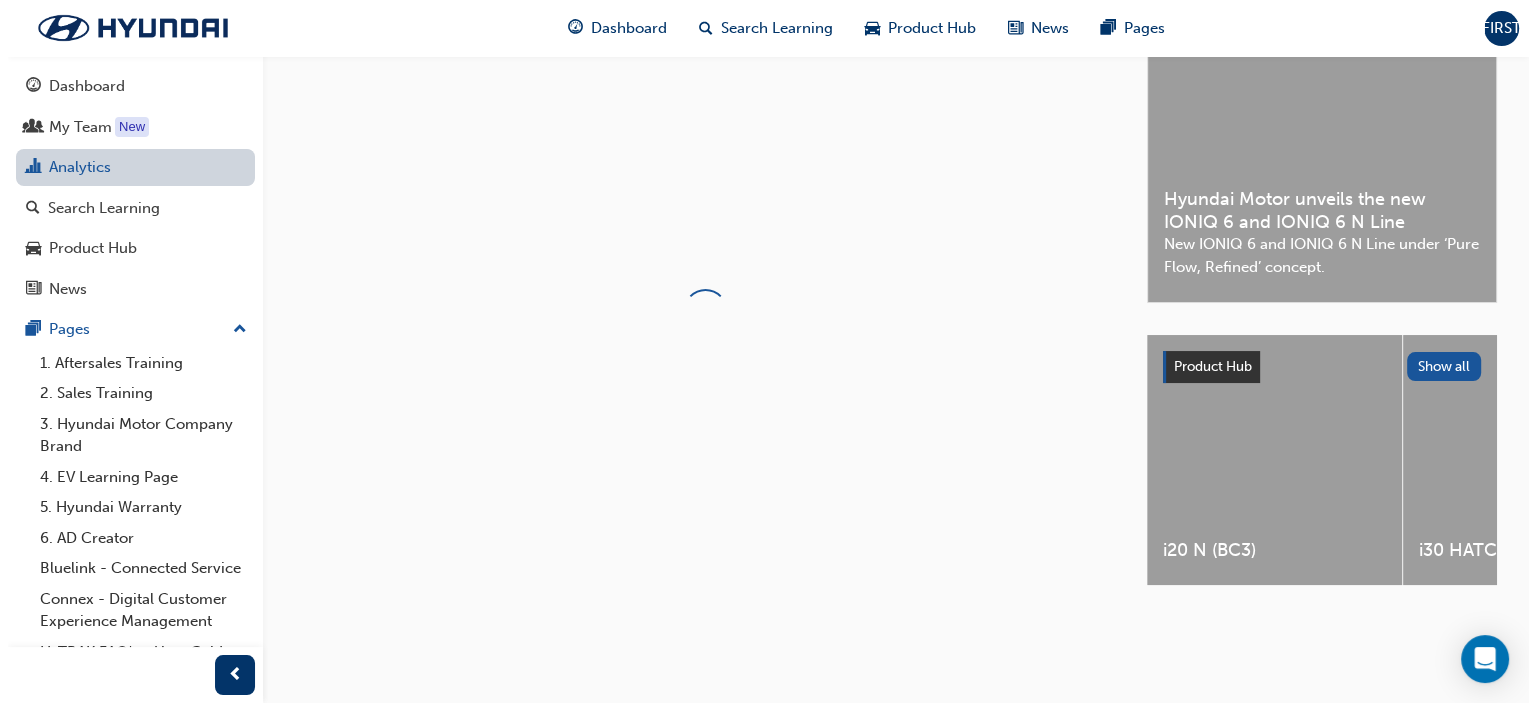 scroll, scrollTop: 0, scrollLeft: 0, axis: both 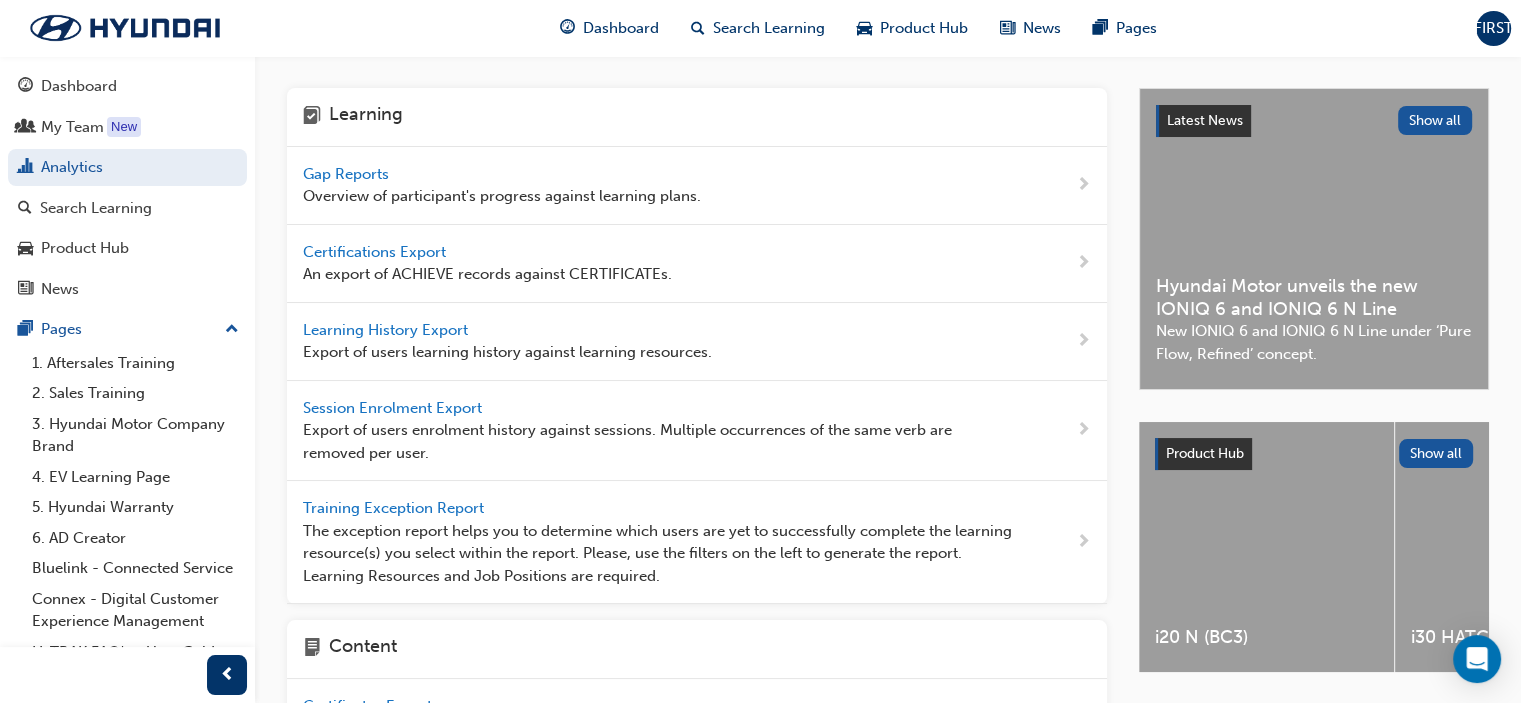 click on "Gap Reports" at bounding box center [348, 174] 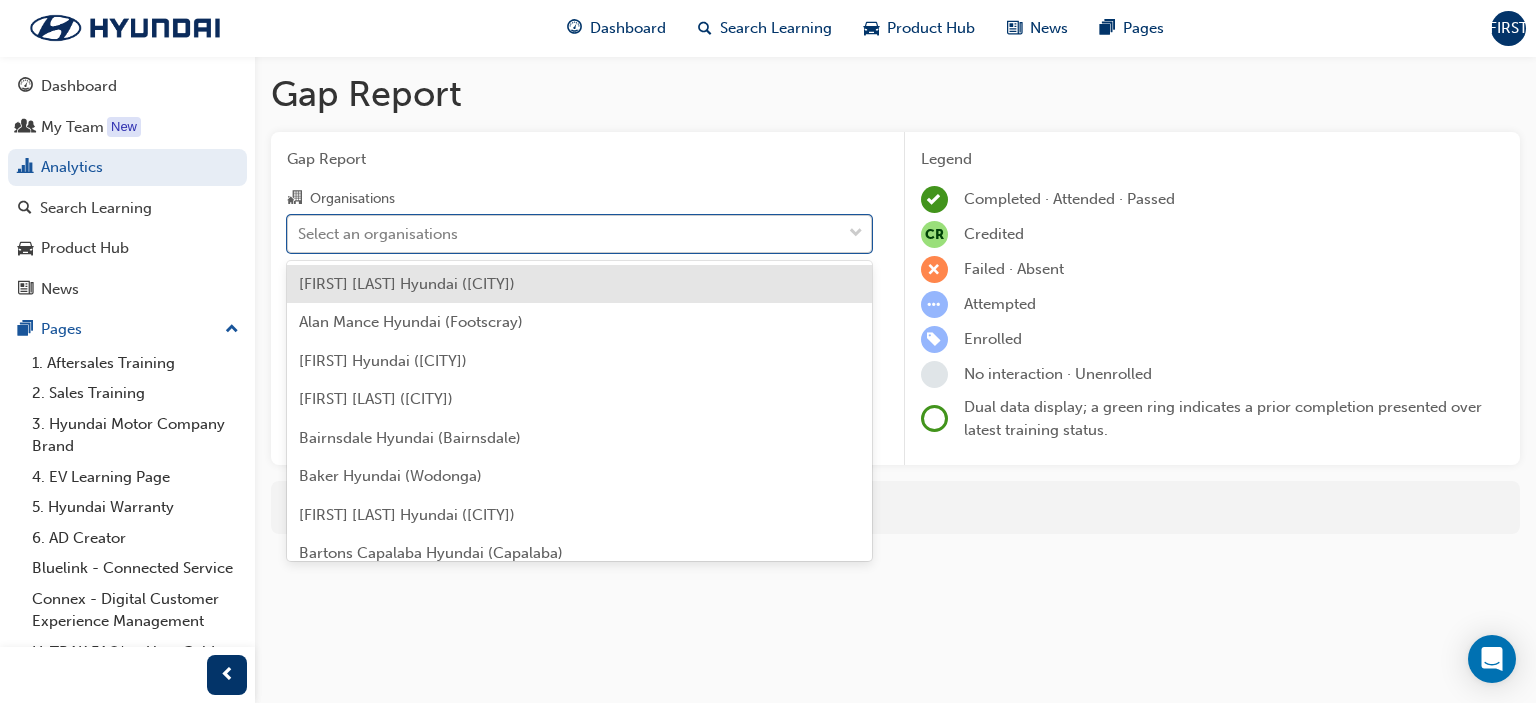 click on "Select an organisations" at bounding box center [378, 233] 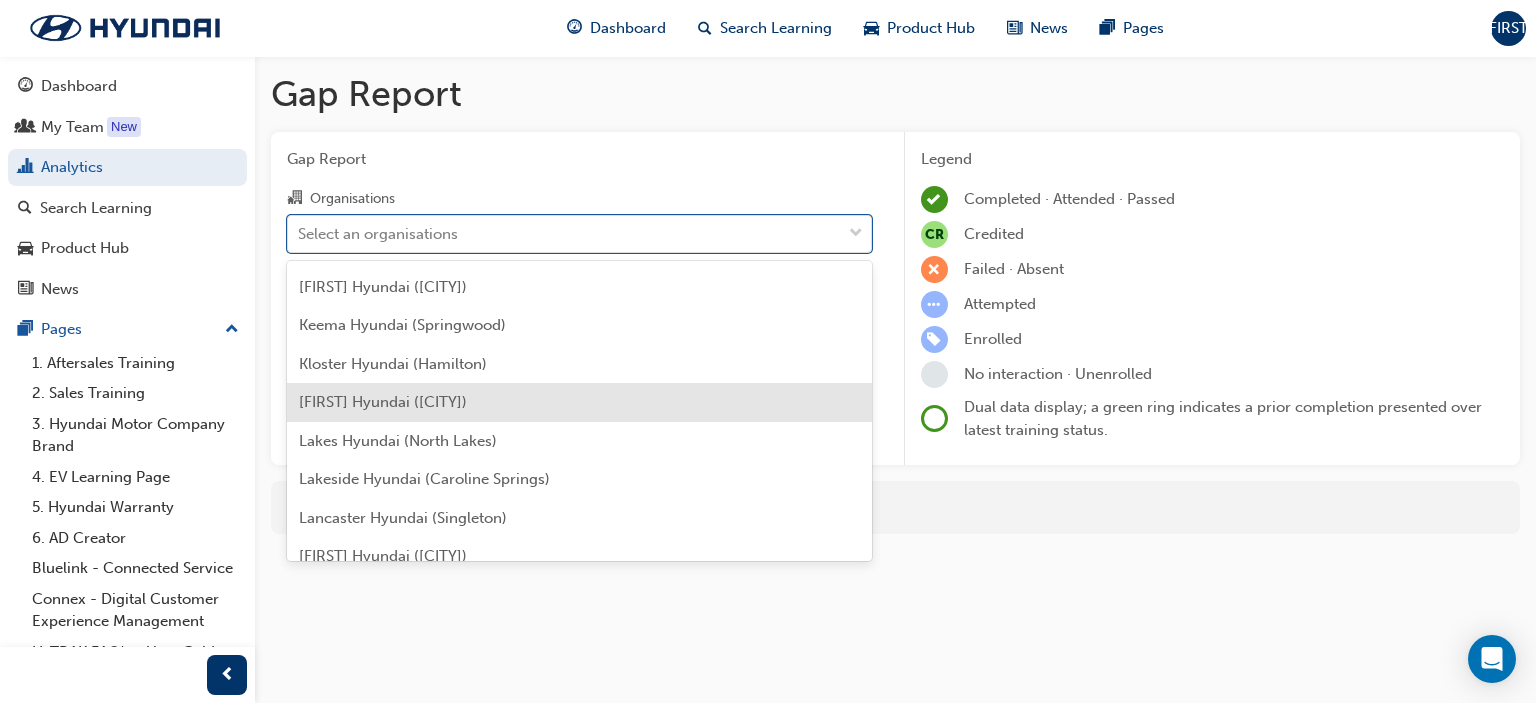 scroll, scrollTop: 3100, scrollLeft: 0, axis: vertical 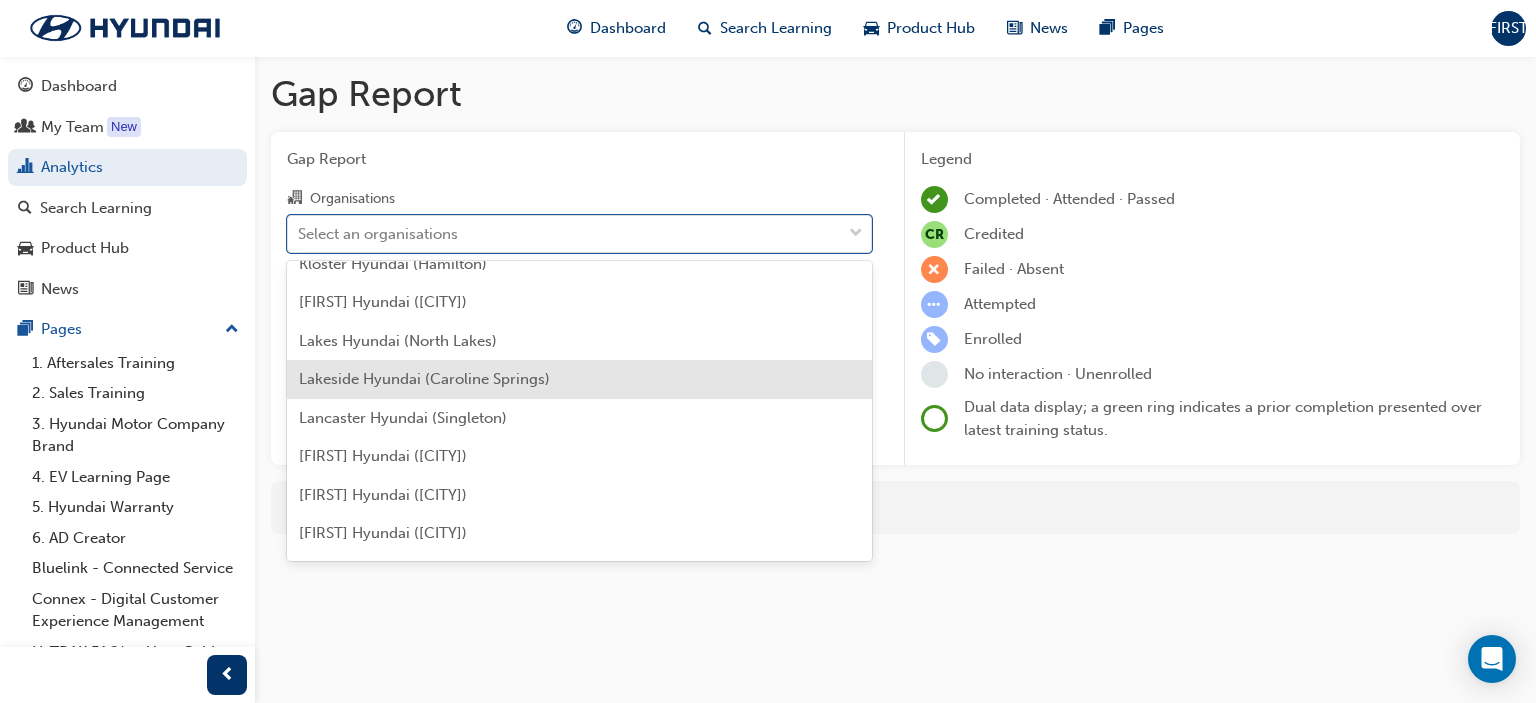 click on "Lakeside Hyundai (Caroline Springs)" at bounding box center [424, 379] 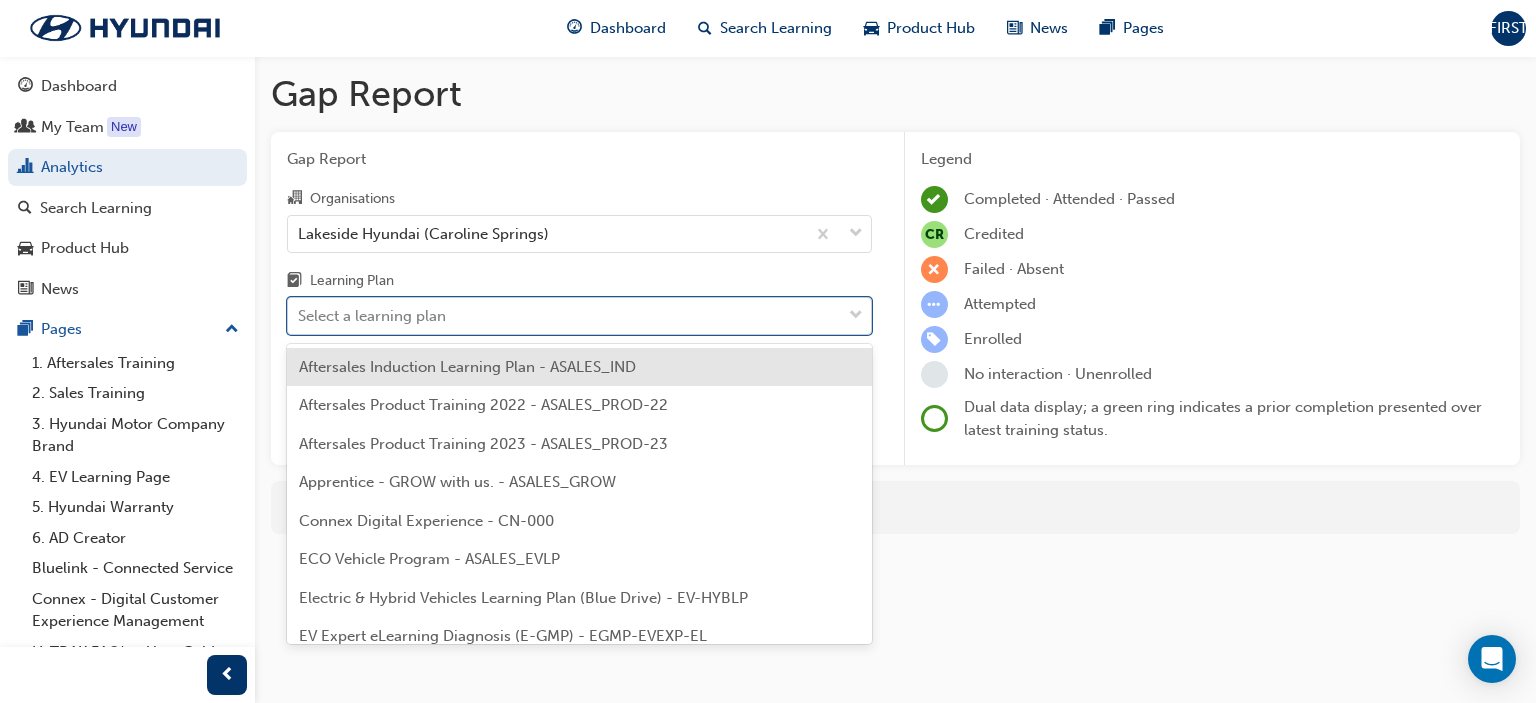 click on "Select a learning plan" at bounding box center [564, 316] 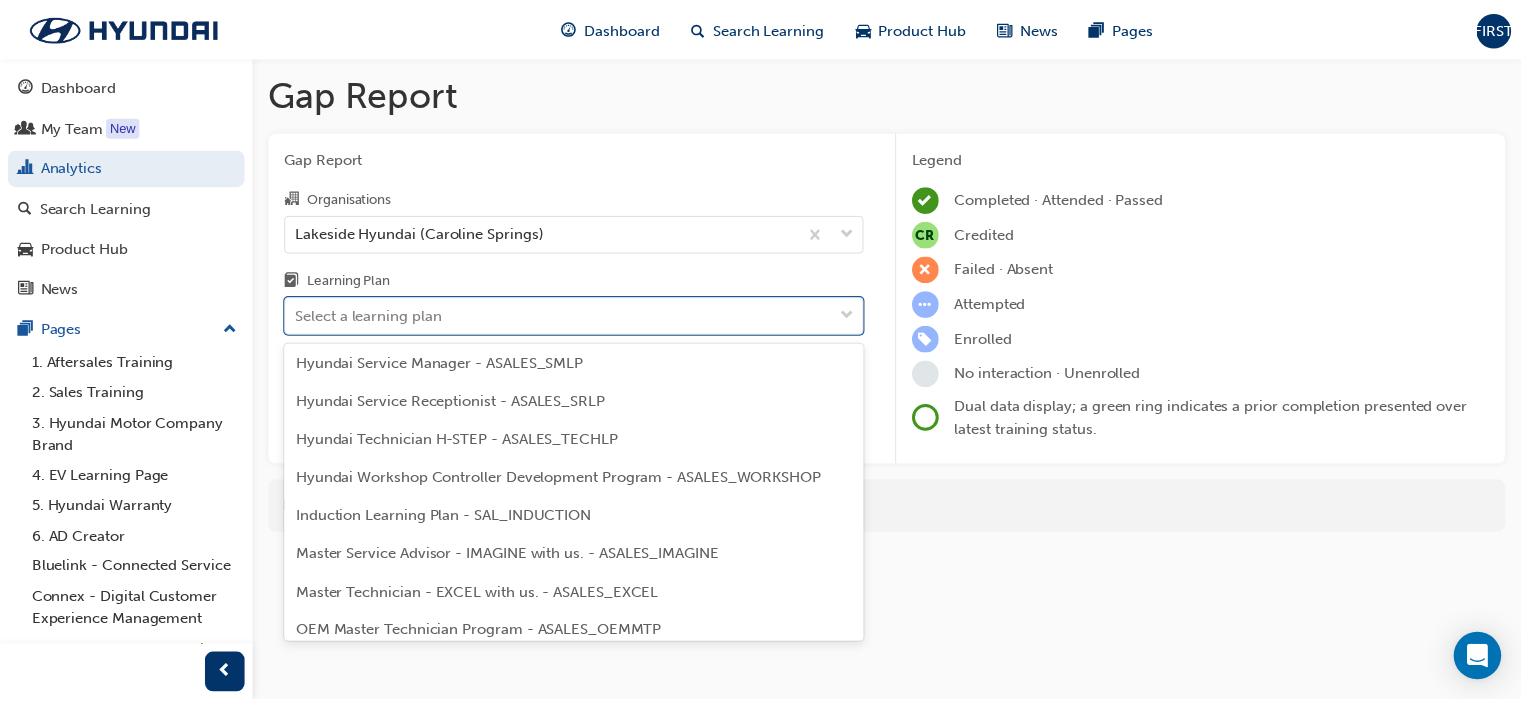 scroll, scrollTop: 700, scrollLeft: 0, axis: vertical 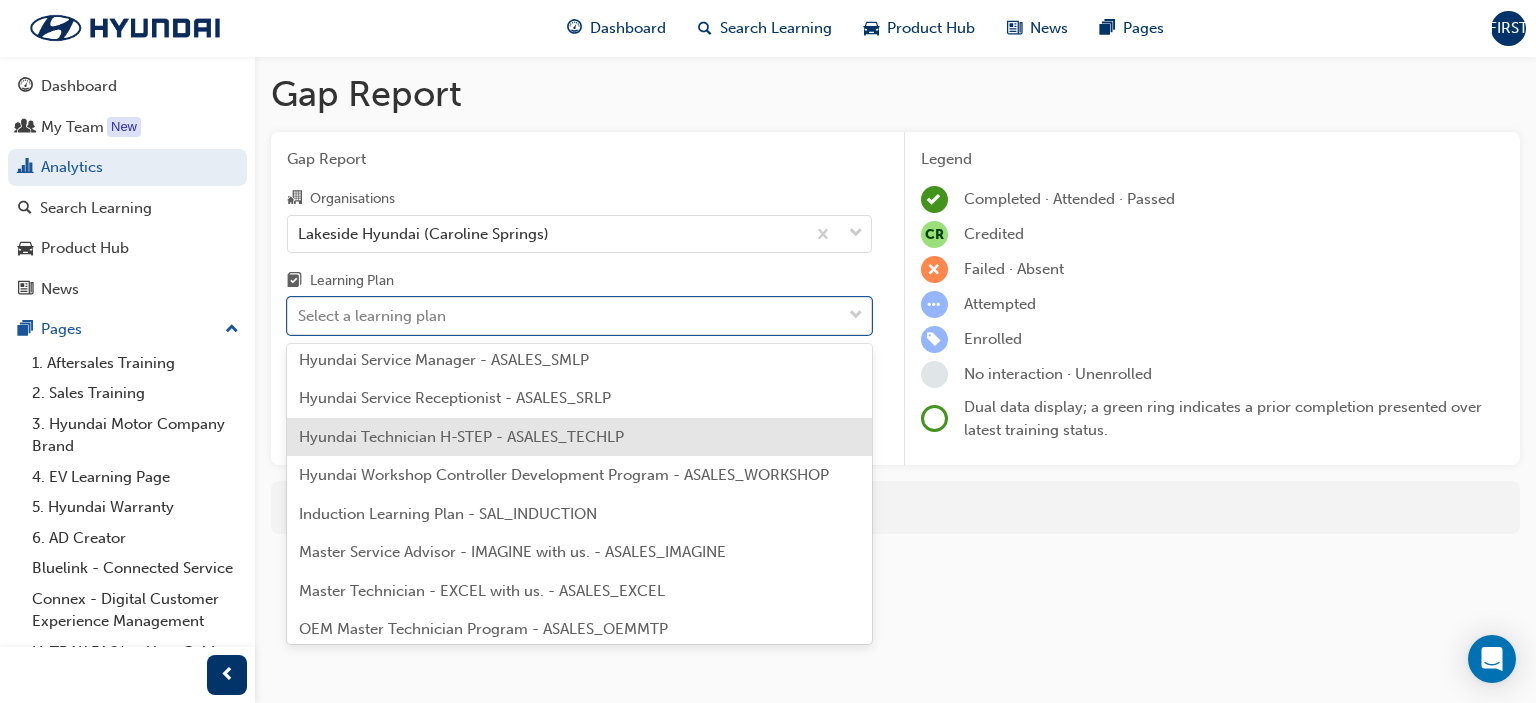 click on "Hyundai Technician H-STEP - ASALES_TECHLP" at bounding box center [579, 437] 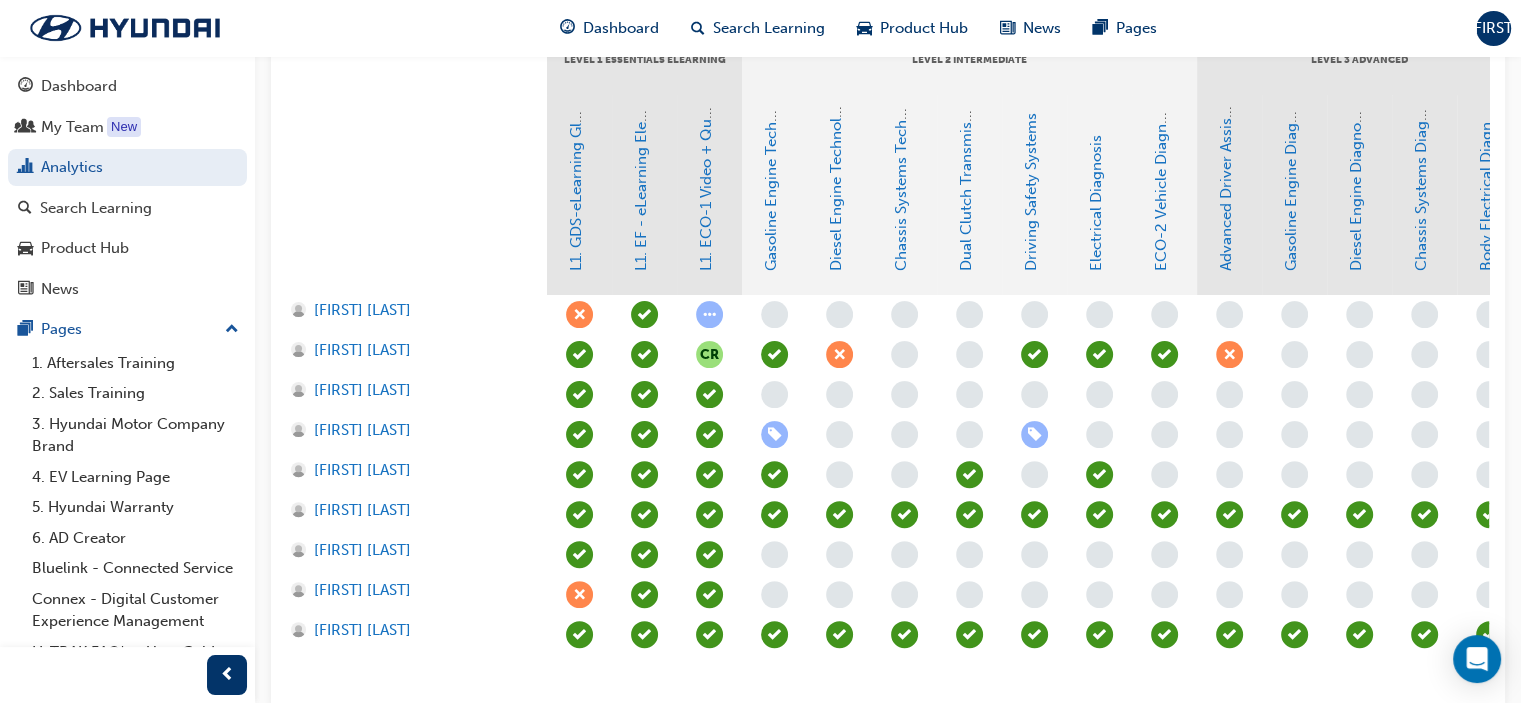 scroll, scrollTop: 500, scrollLeft: 0, axis: vertical 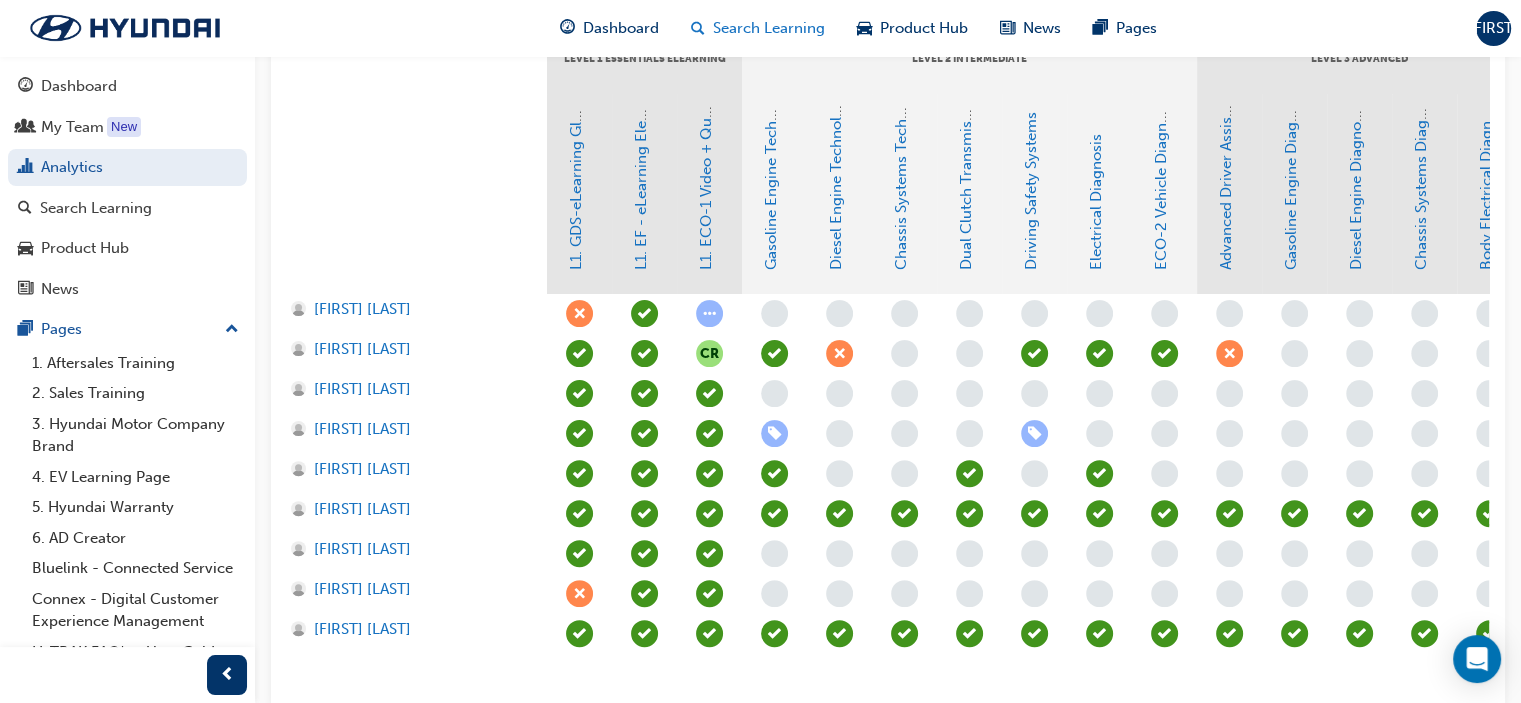 click on "Search Learning" at bounding box center [769, 28] 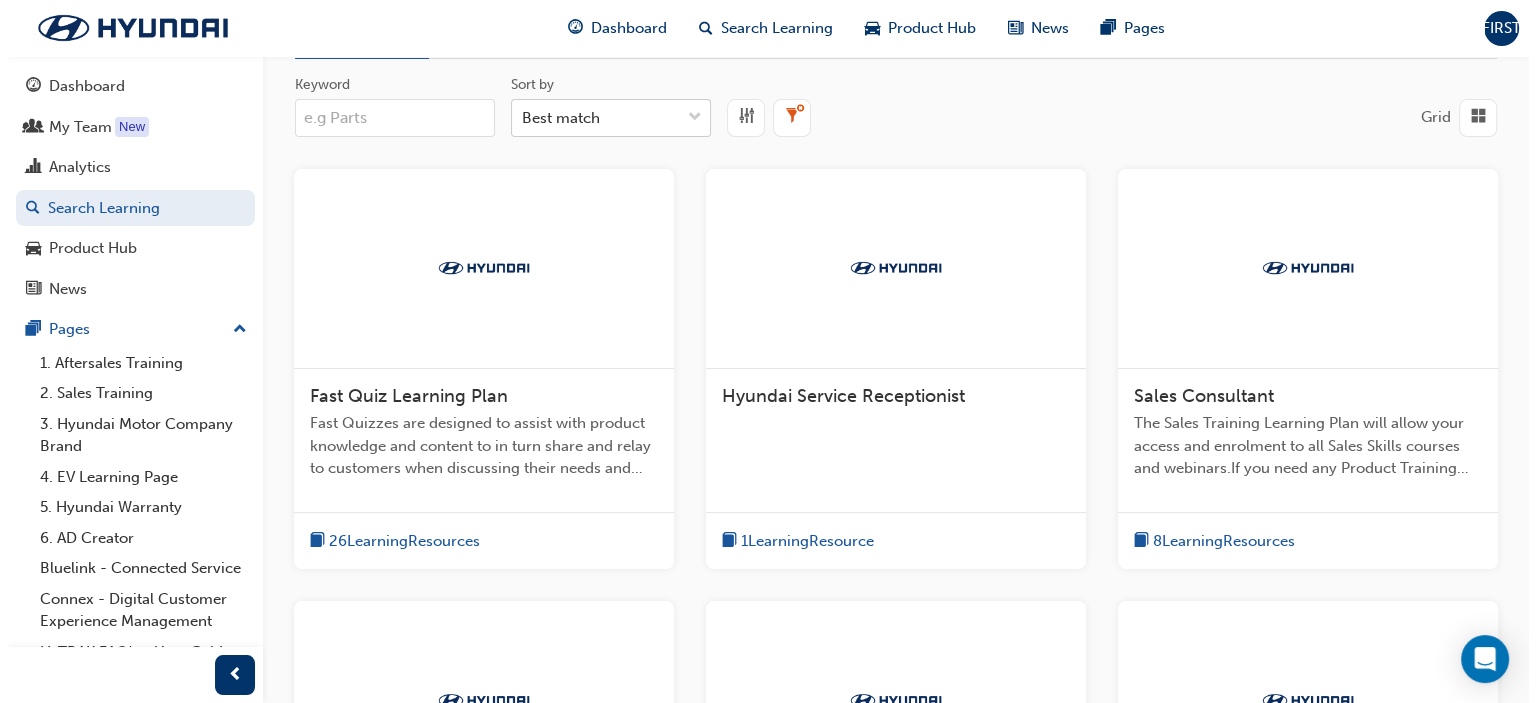 scroll, scrollTop: 0, scrollLeft: 0, axis: both 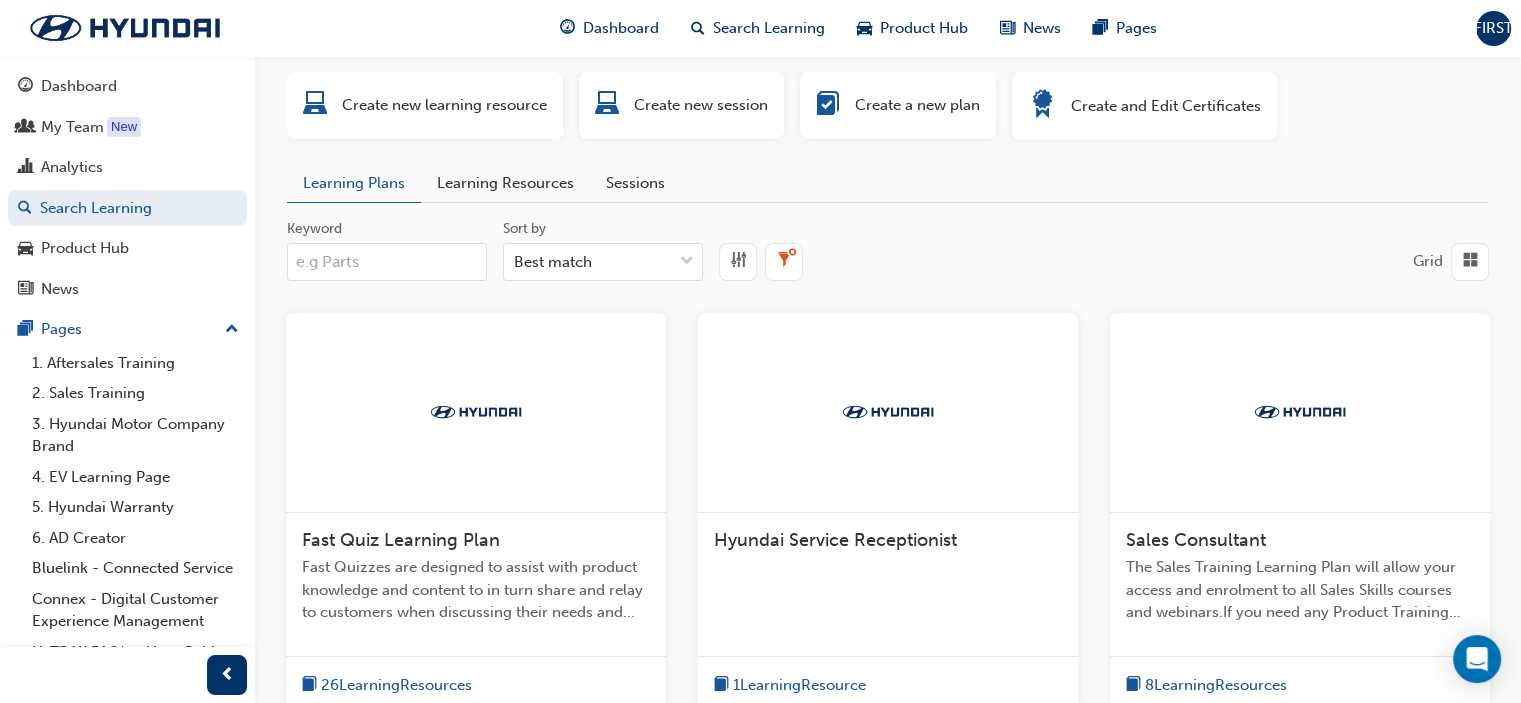 click on "Learning Resources" at bounding box center [505, 183] 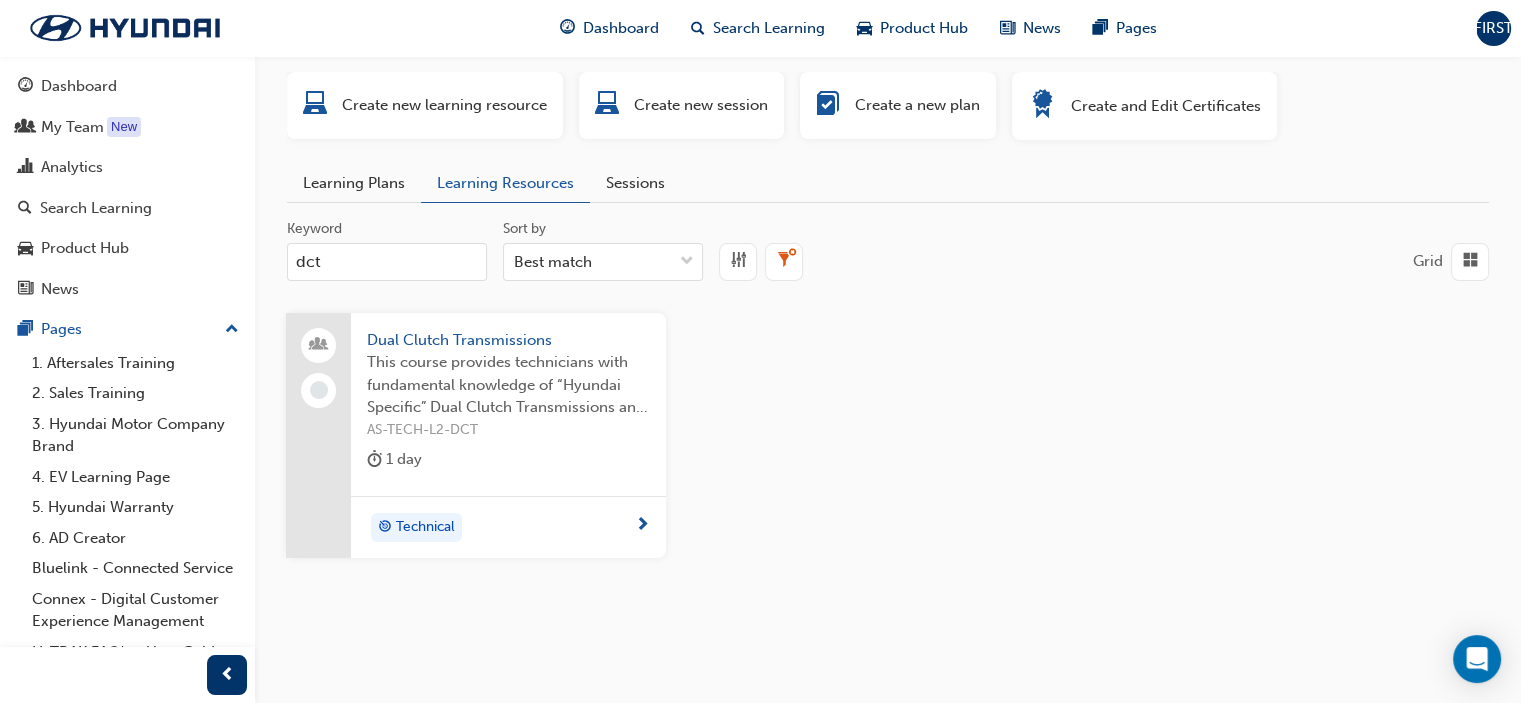 click at bounding box center [1470, 262] 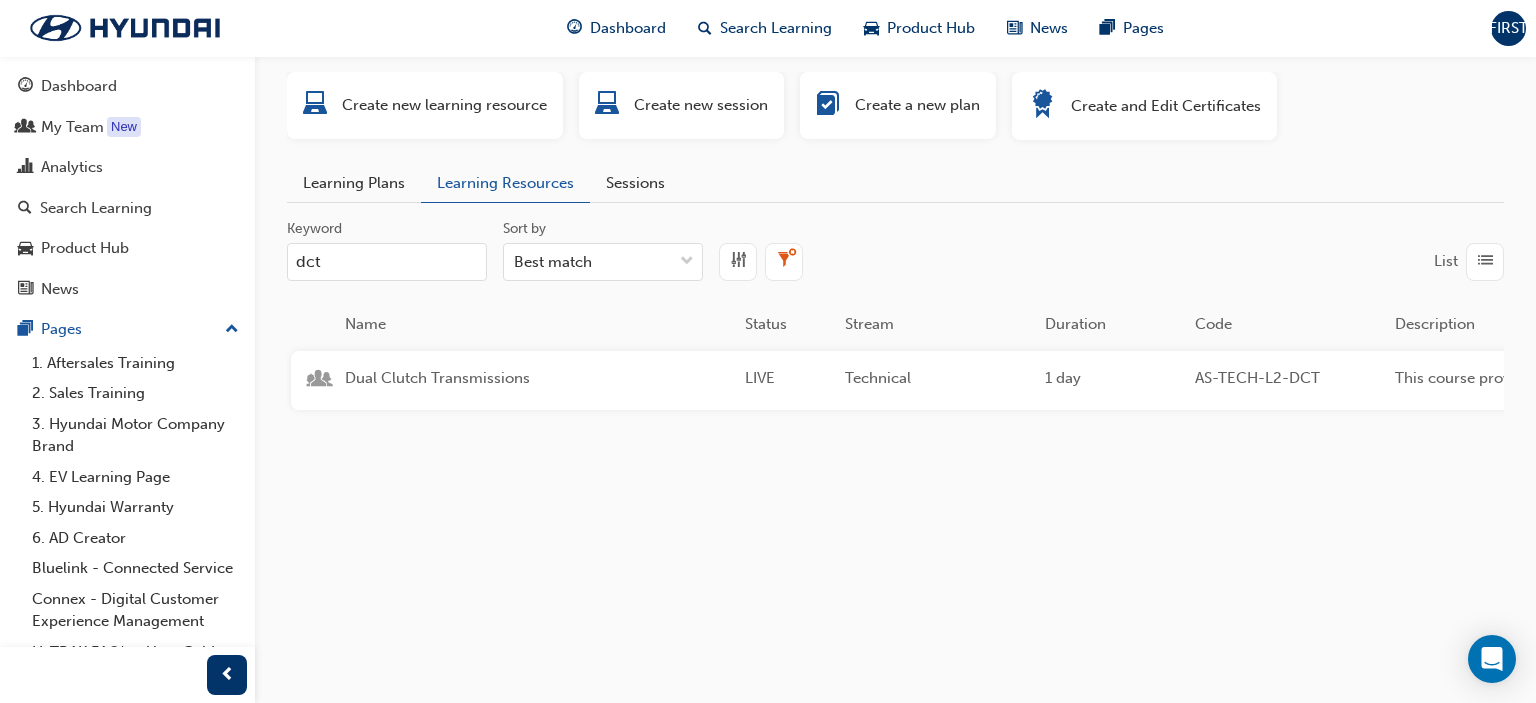 drag, startPoint x: 410, startPoint y: 261, endPoint x: 281, endPoint y: 267, distance: 129.13947 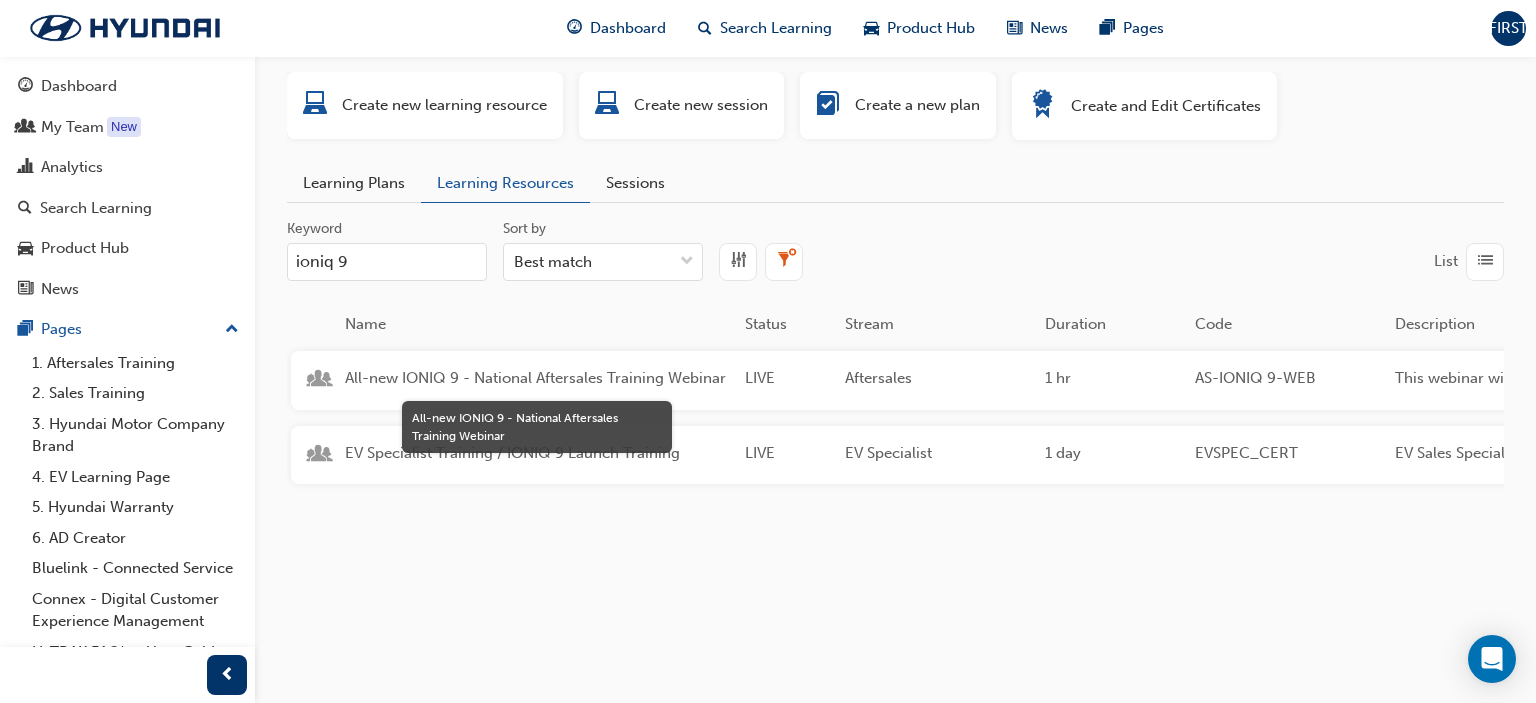 type on "ioniq 9" 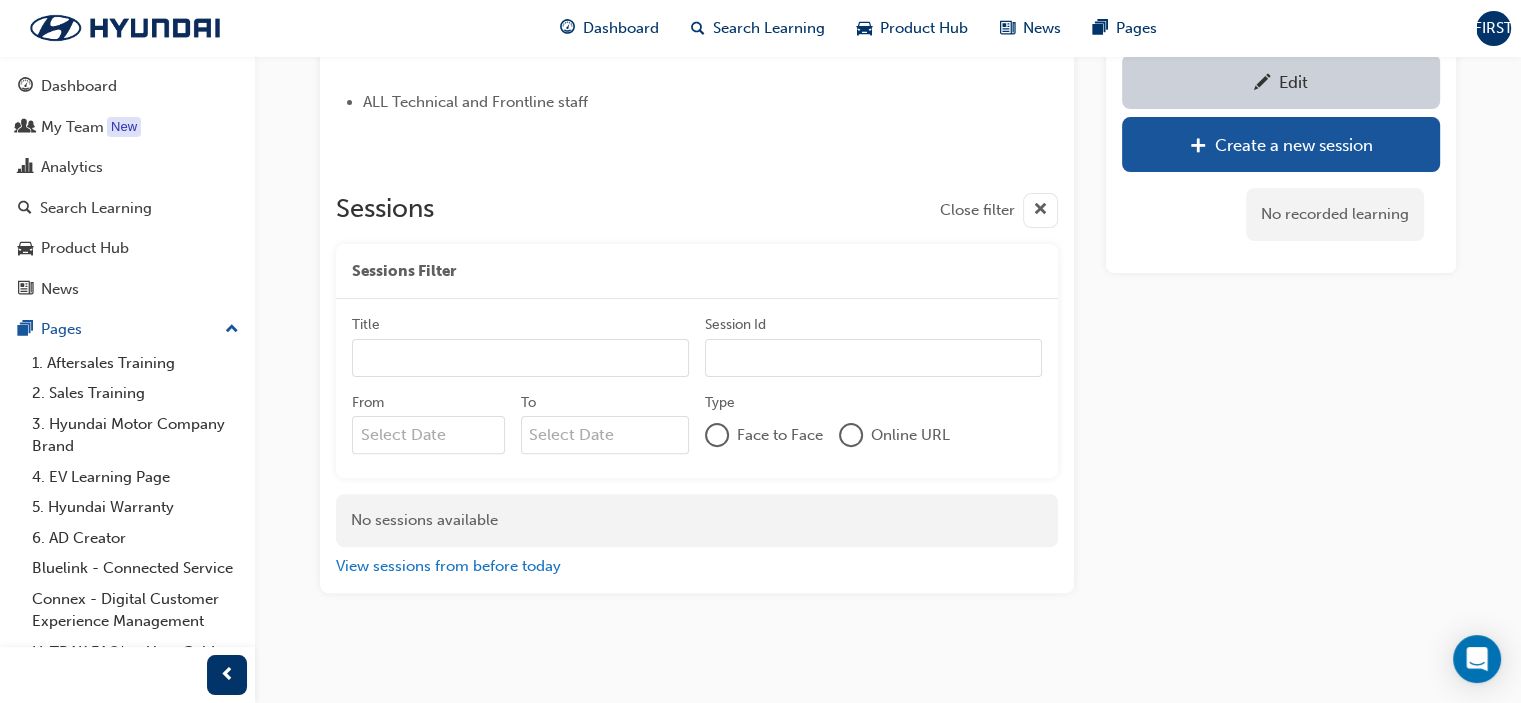 scroll, scrollTop: 524, scrollLeft: 0, axis: vertical 